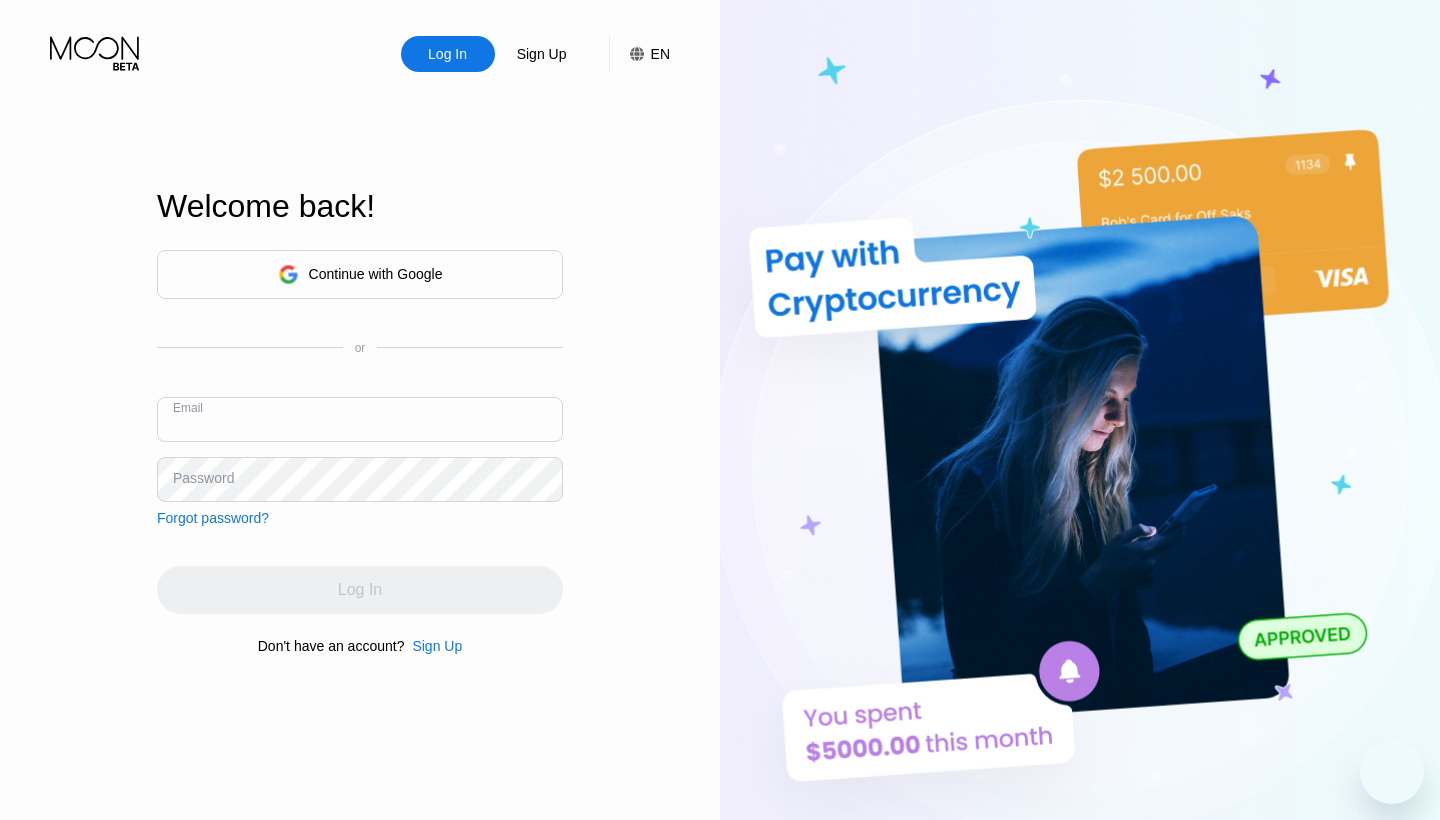 scroll, scrollTop: 0, scrollLeft: 0, axis: both 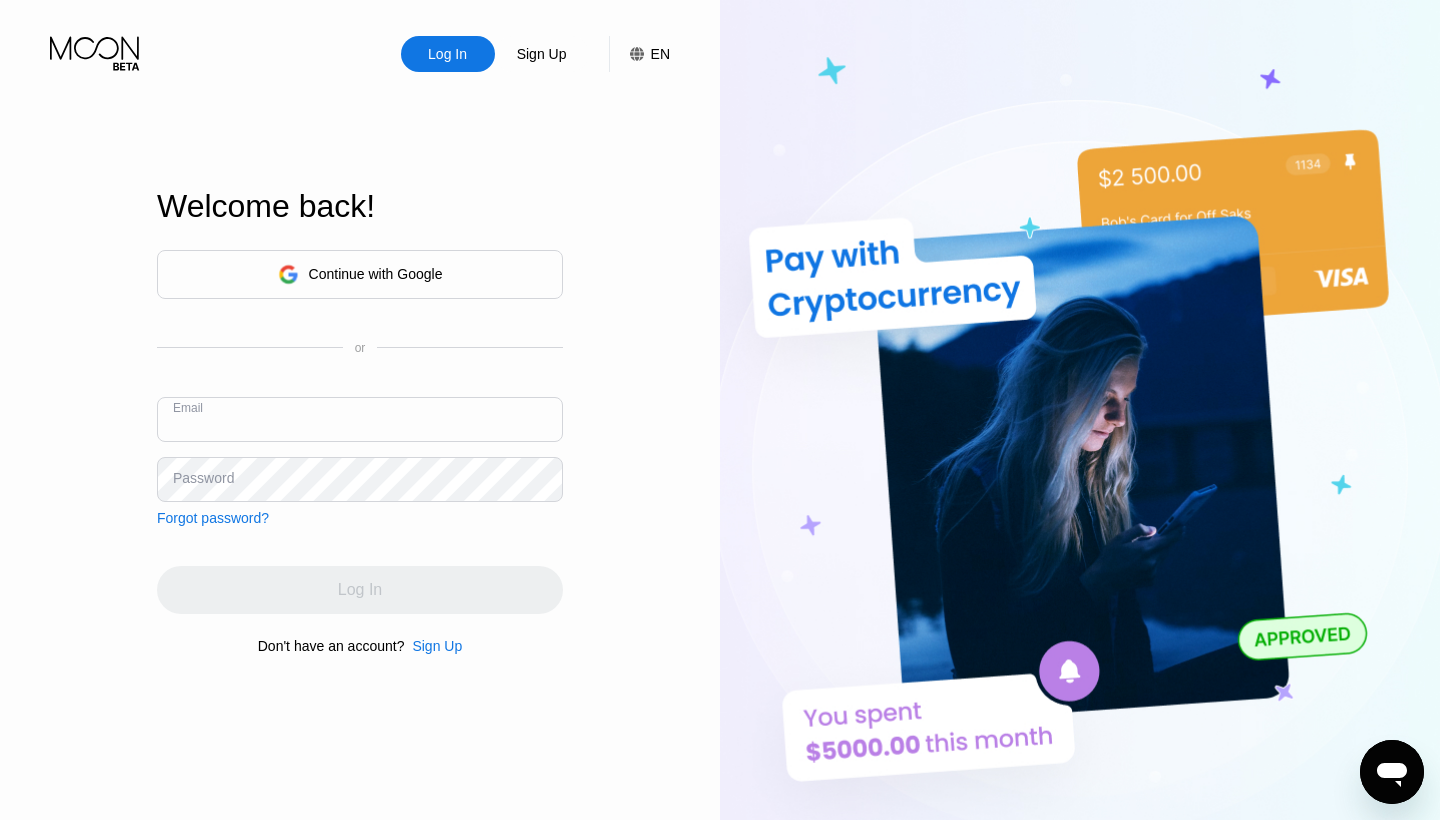 type on "[EMAIL]" 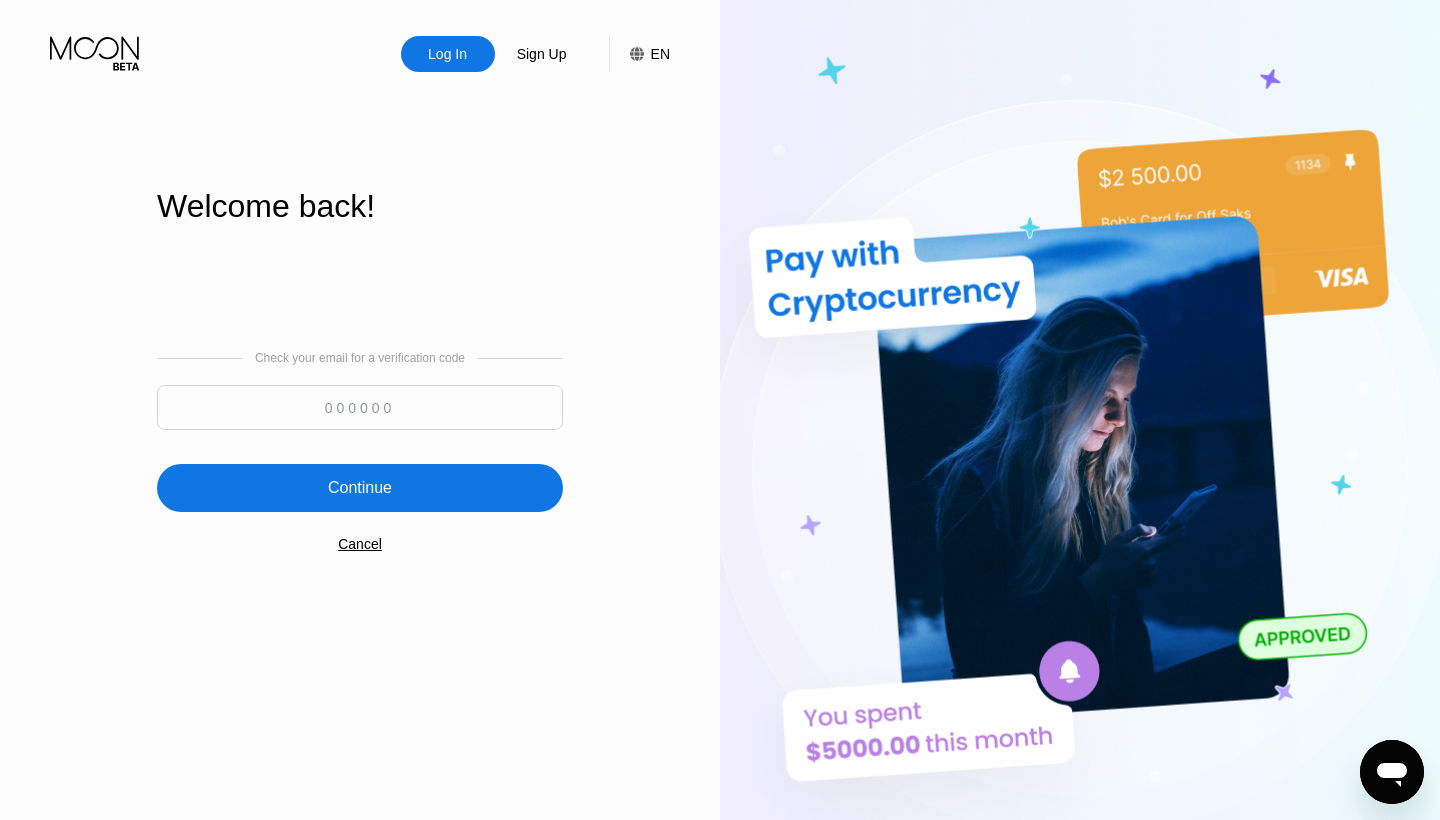 click at bounding box center [360, 407] 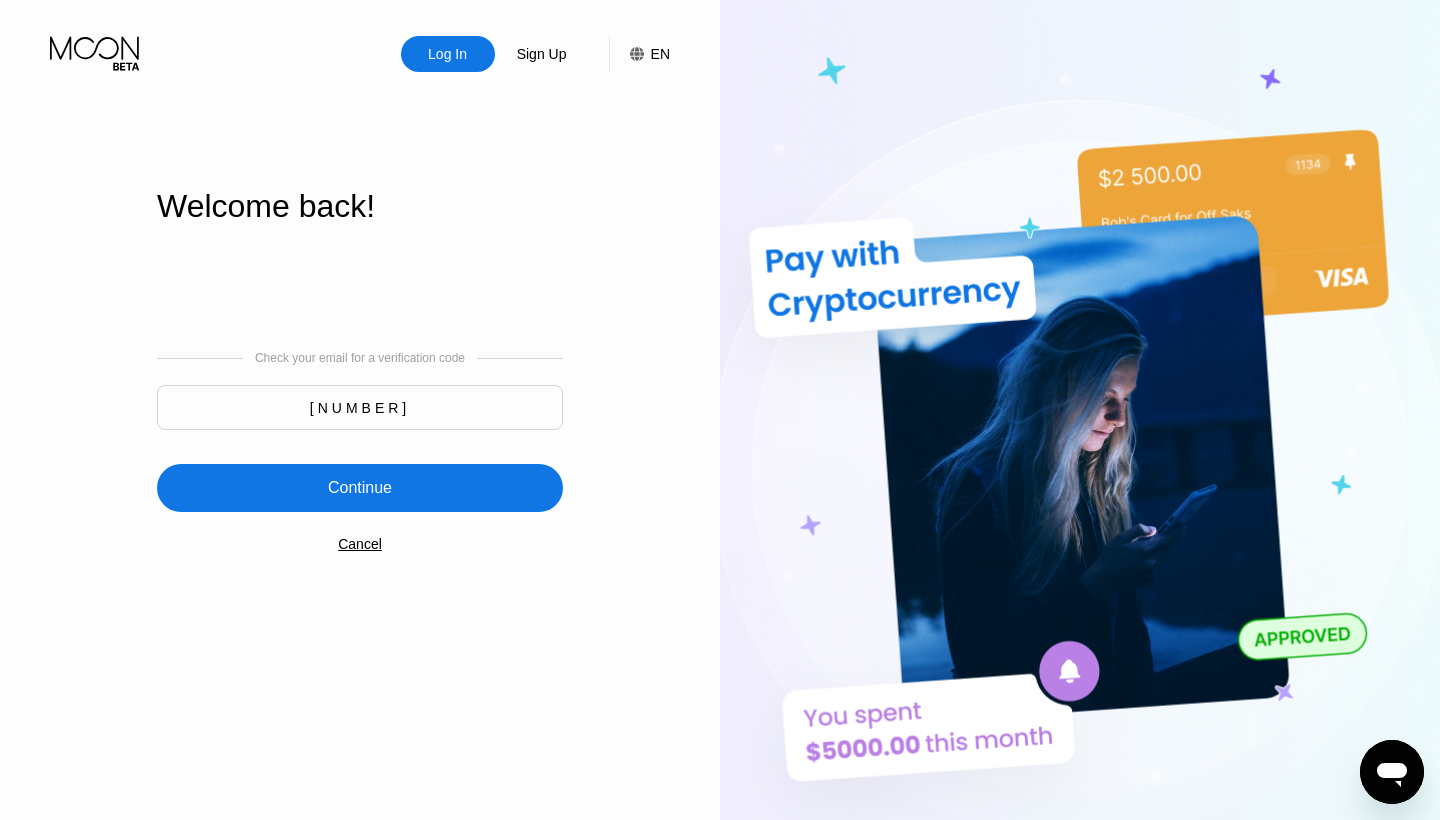 type on "779346" 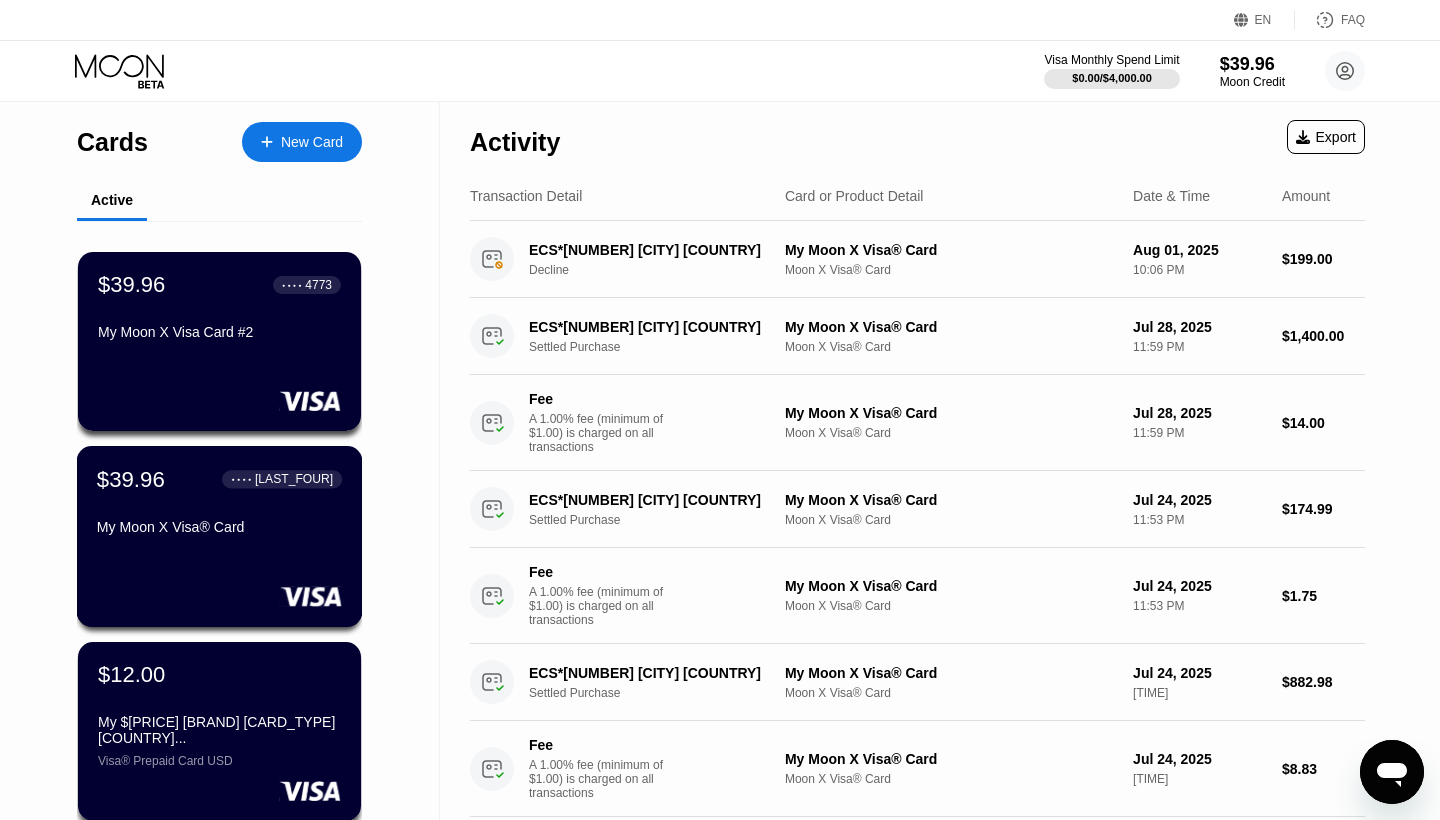 click on "$39.96 ● ● ● ● 5016 My Moon X Visa® Card" at bounding box center [219, 504] 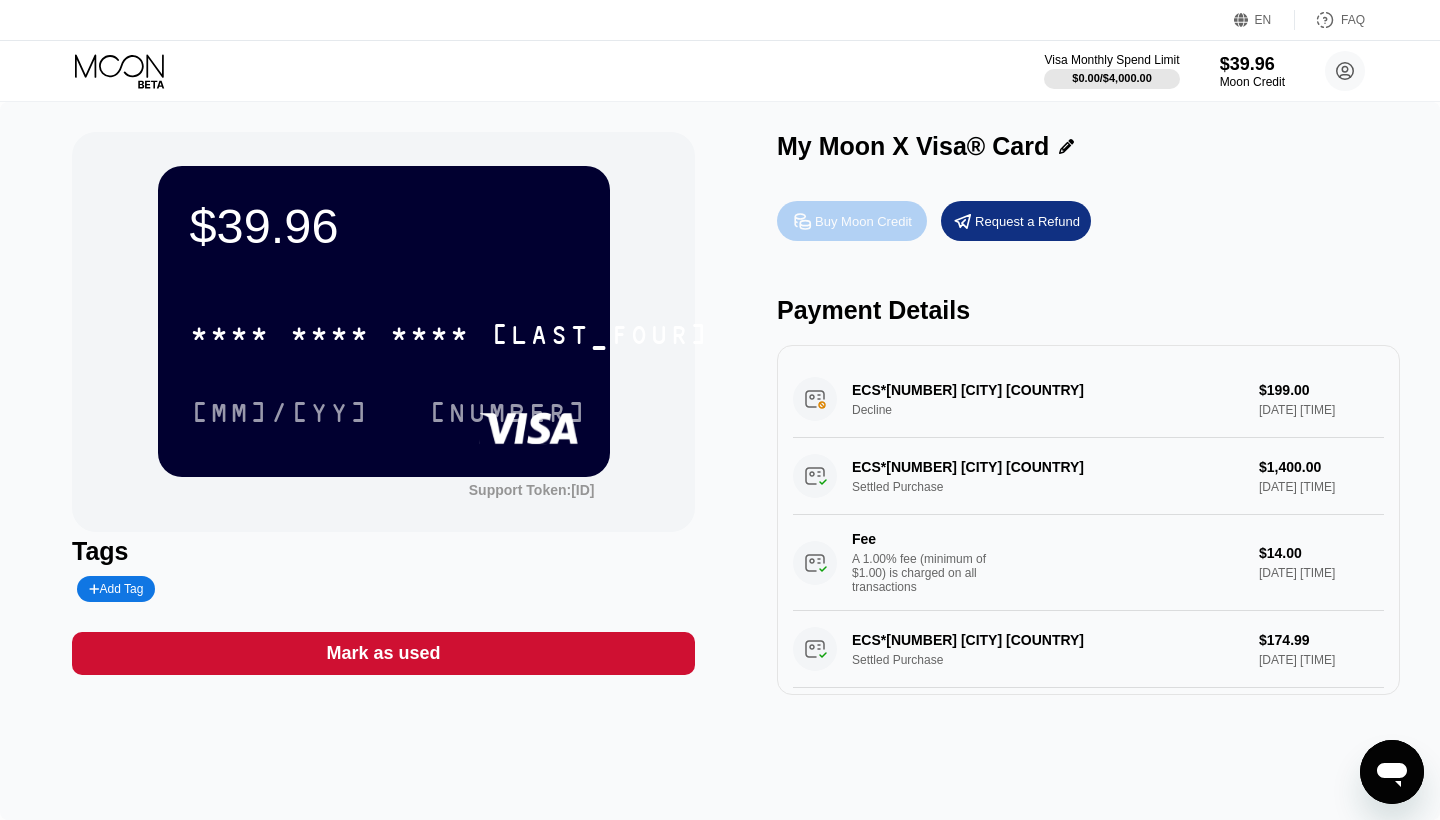 click on "Buy Moon Credit" at bounding box center [852, 221] 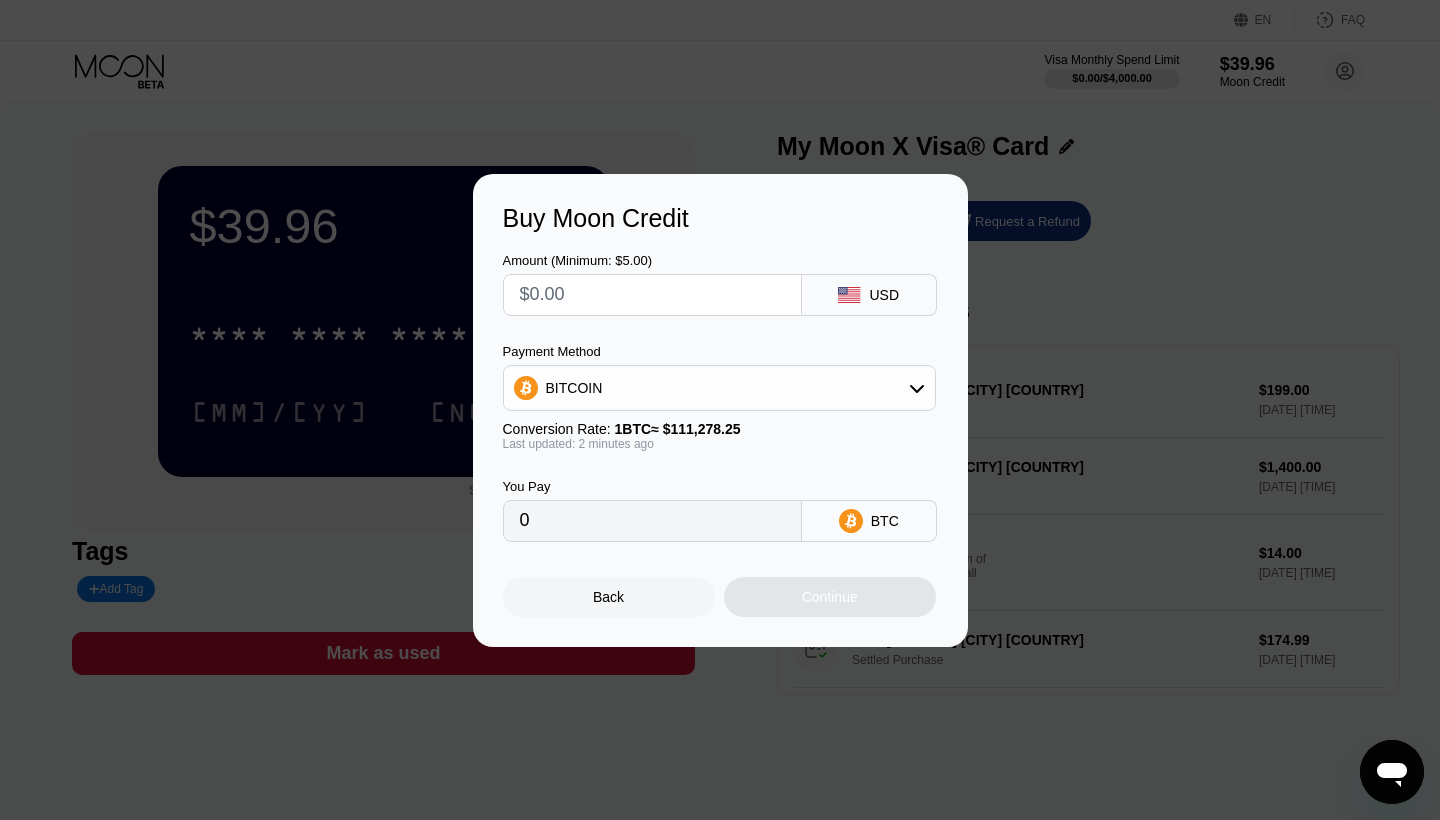 click at bounding box center [652, 295] 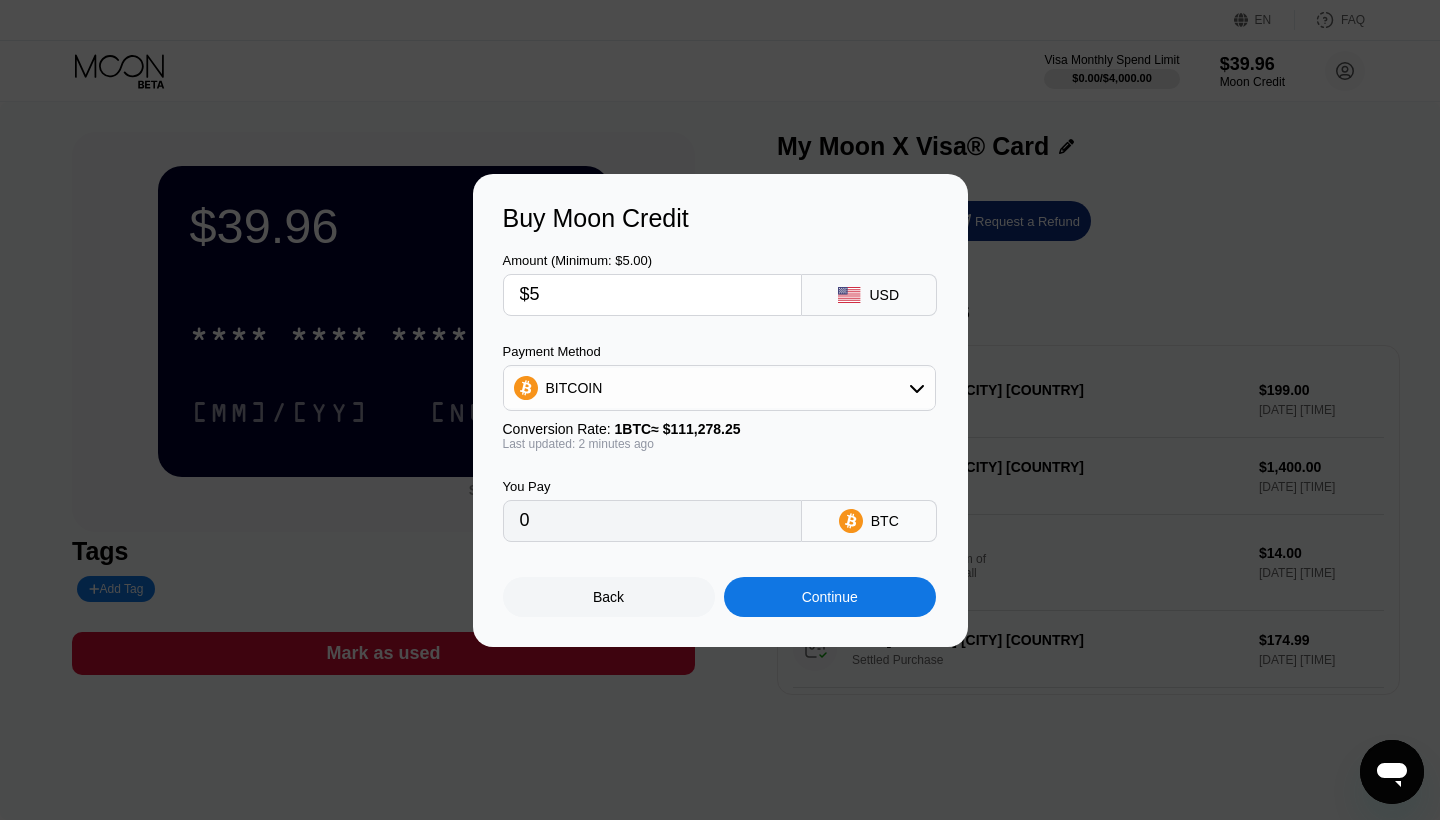 type on "0.00004494" 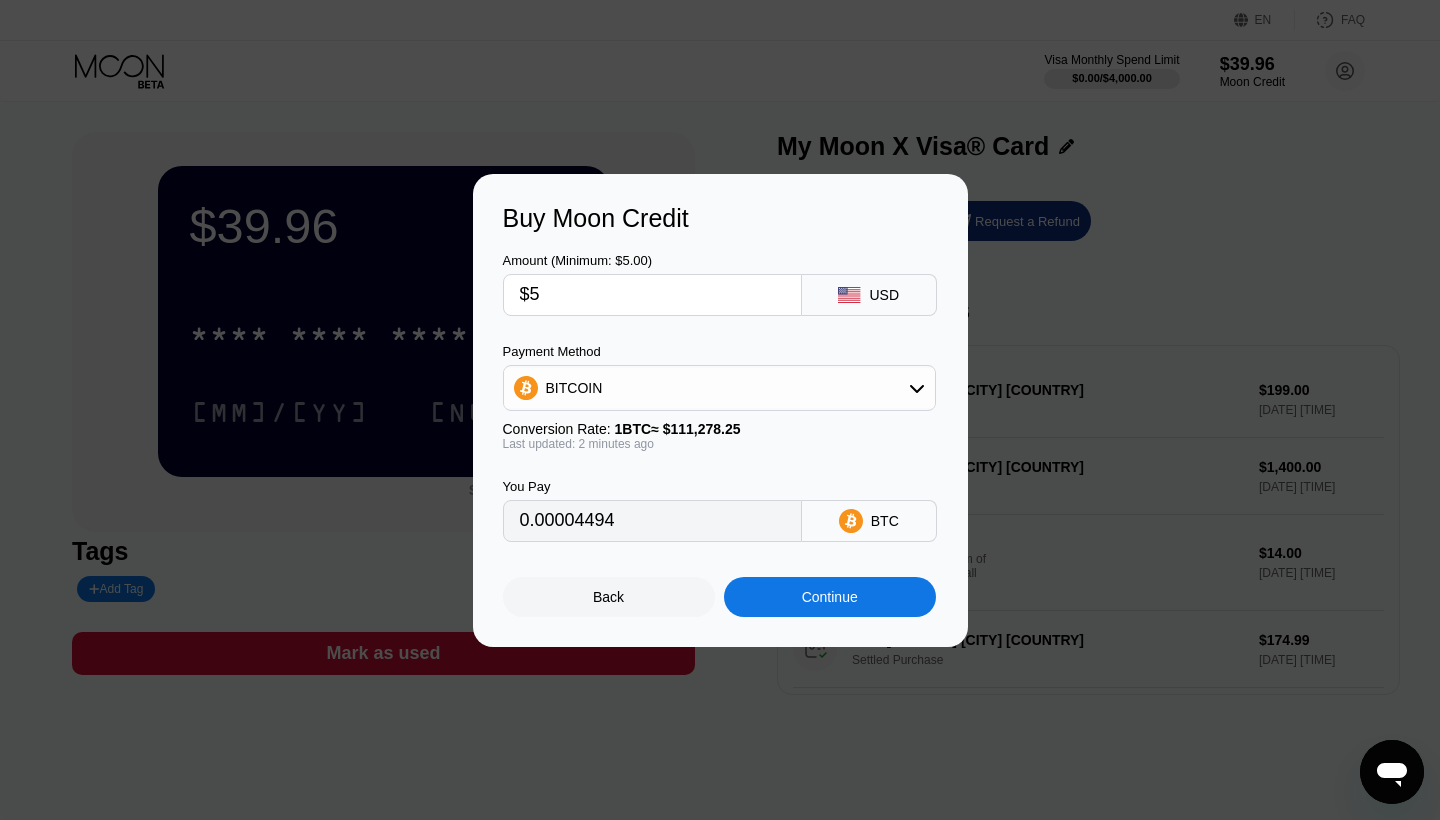 type on "$52" 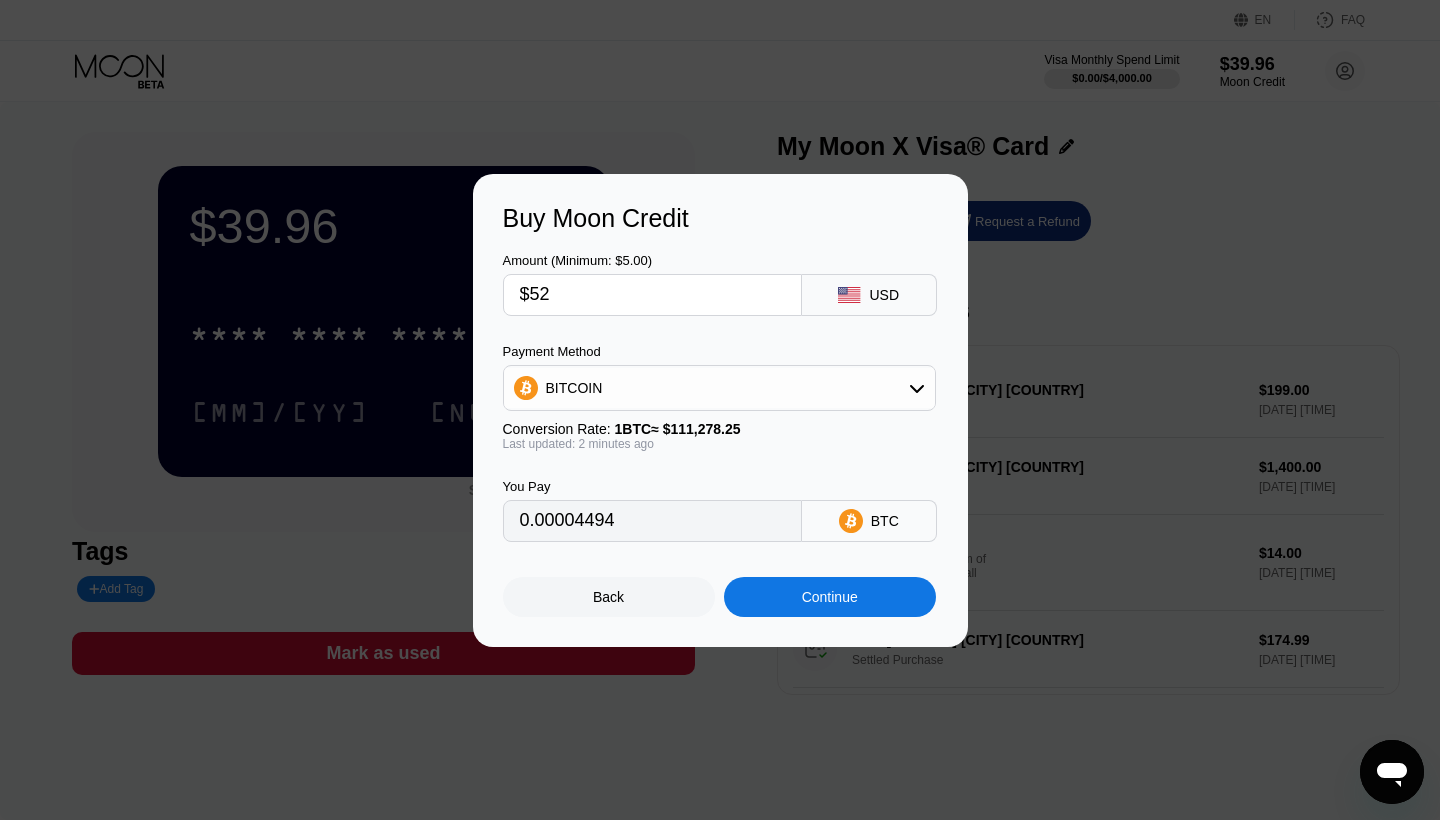 type on "0.00046730" 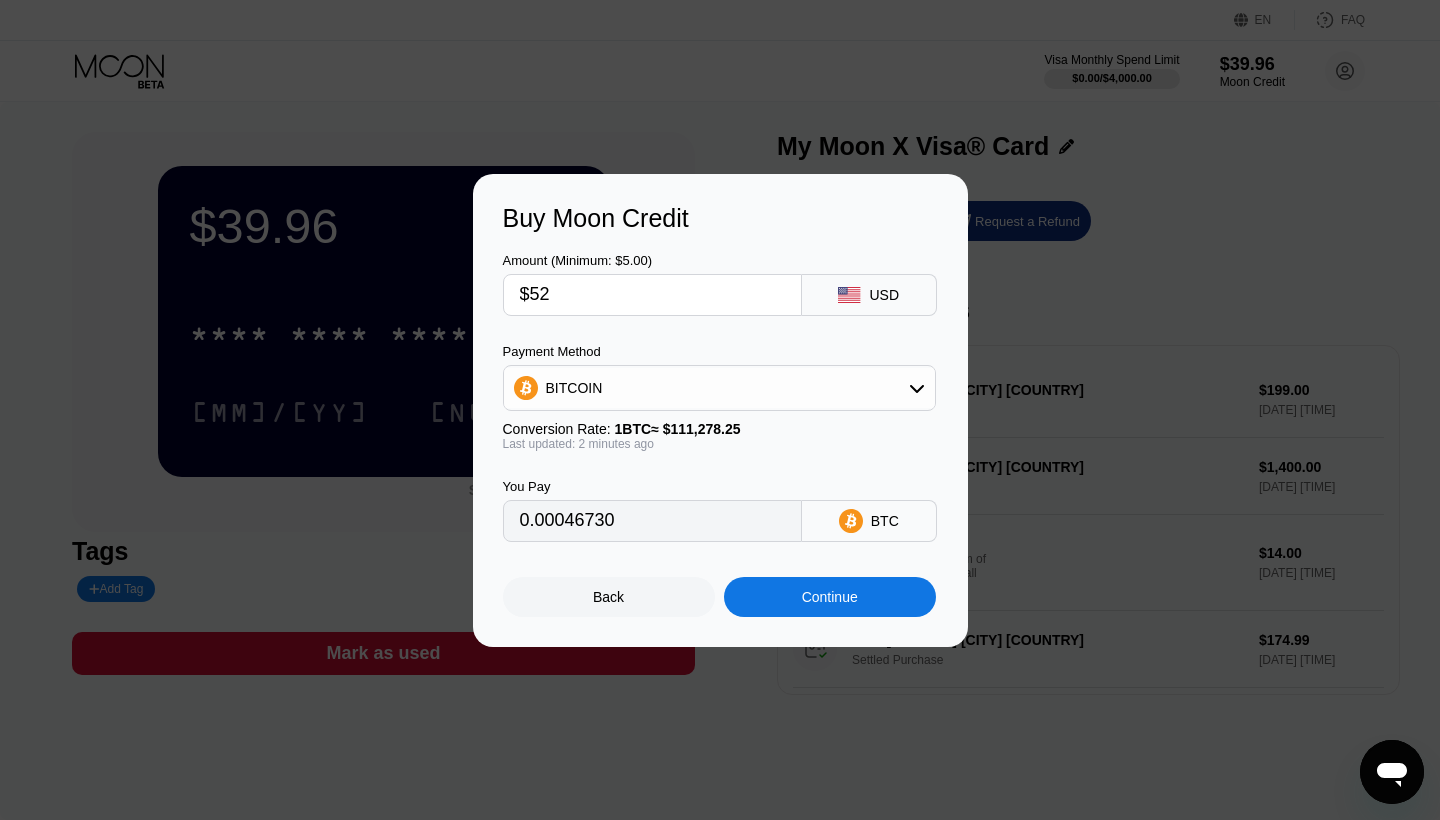 type on "$529" 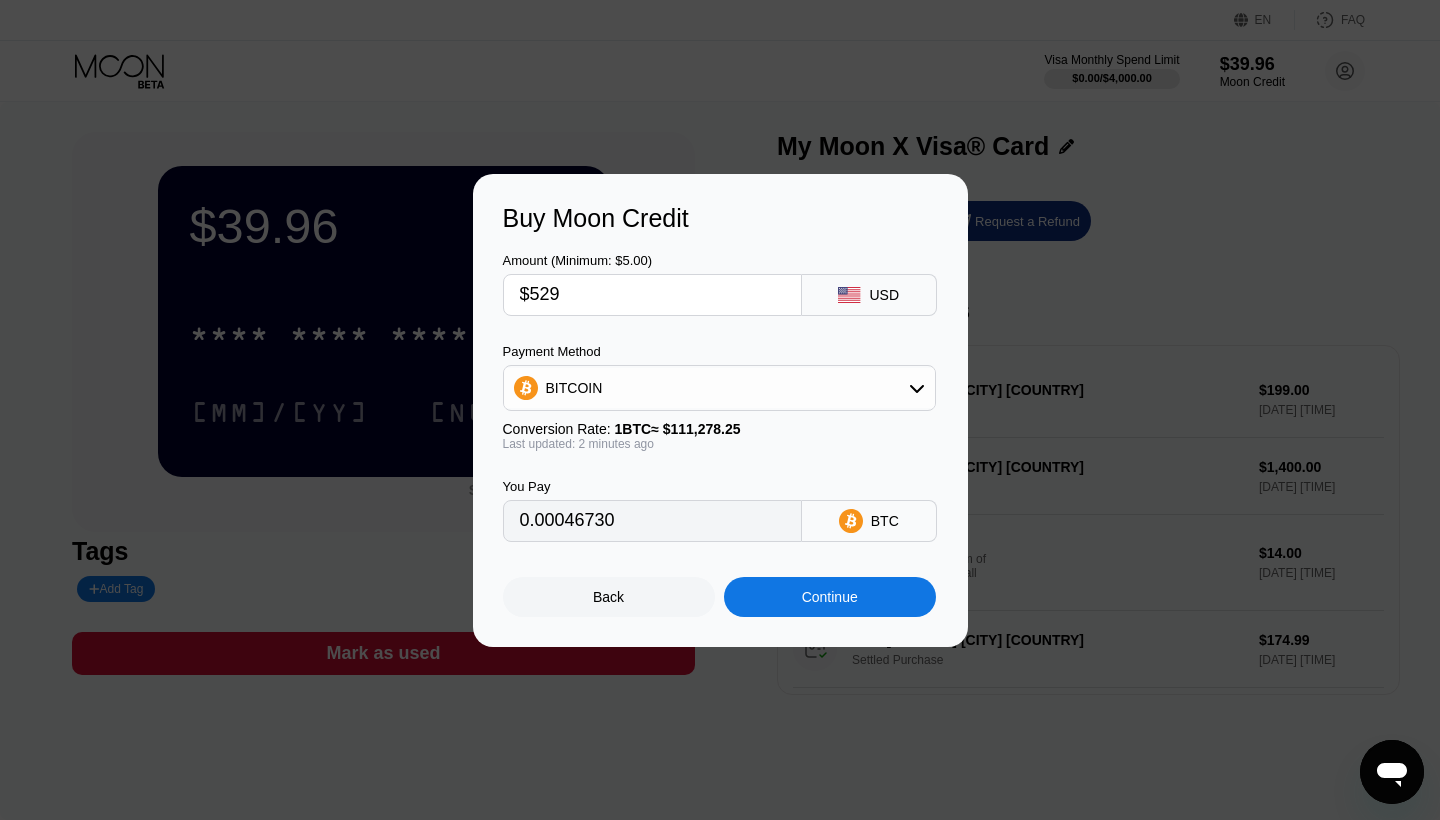 type on "0.00475385" 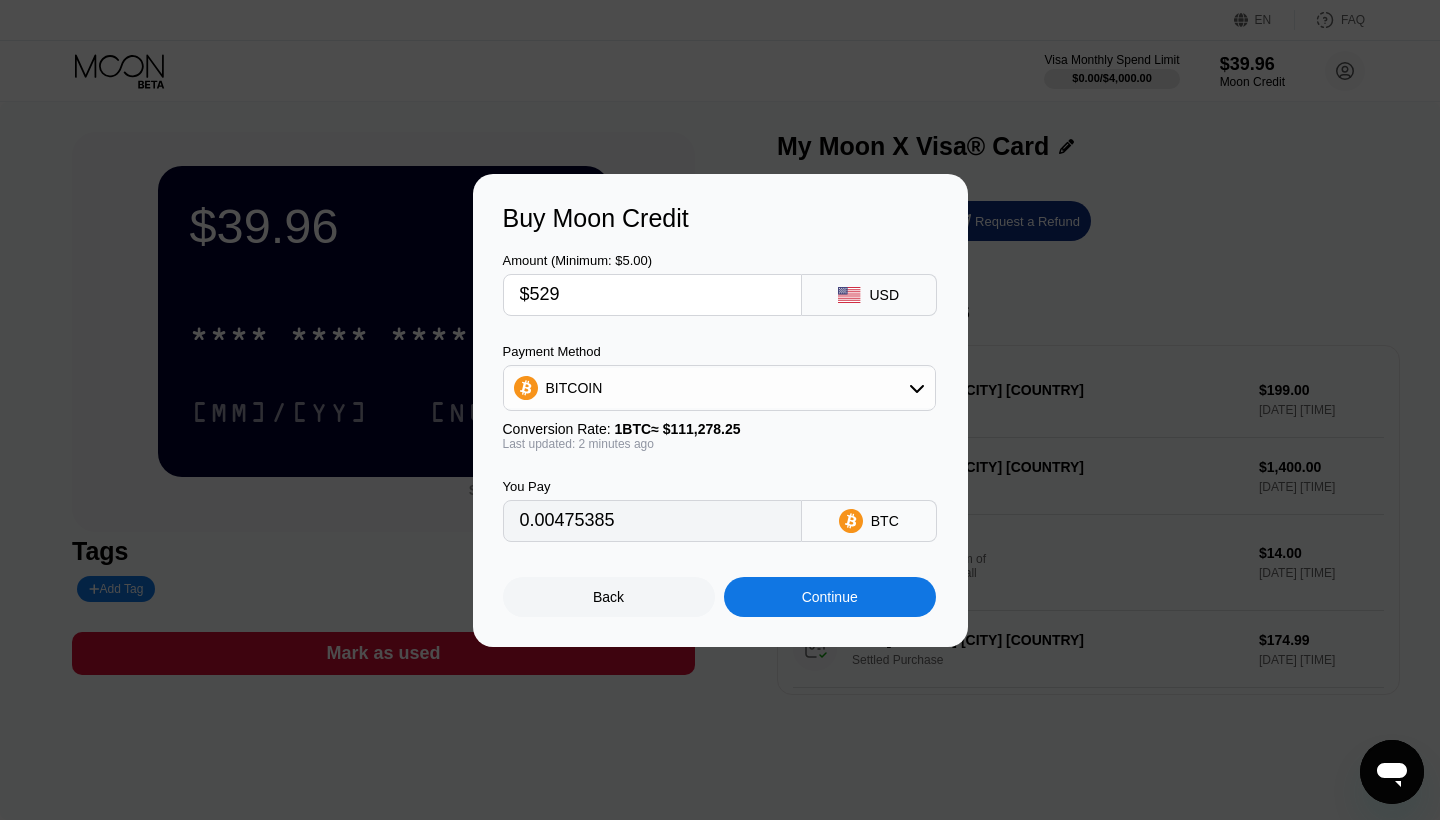 type on "$529" 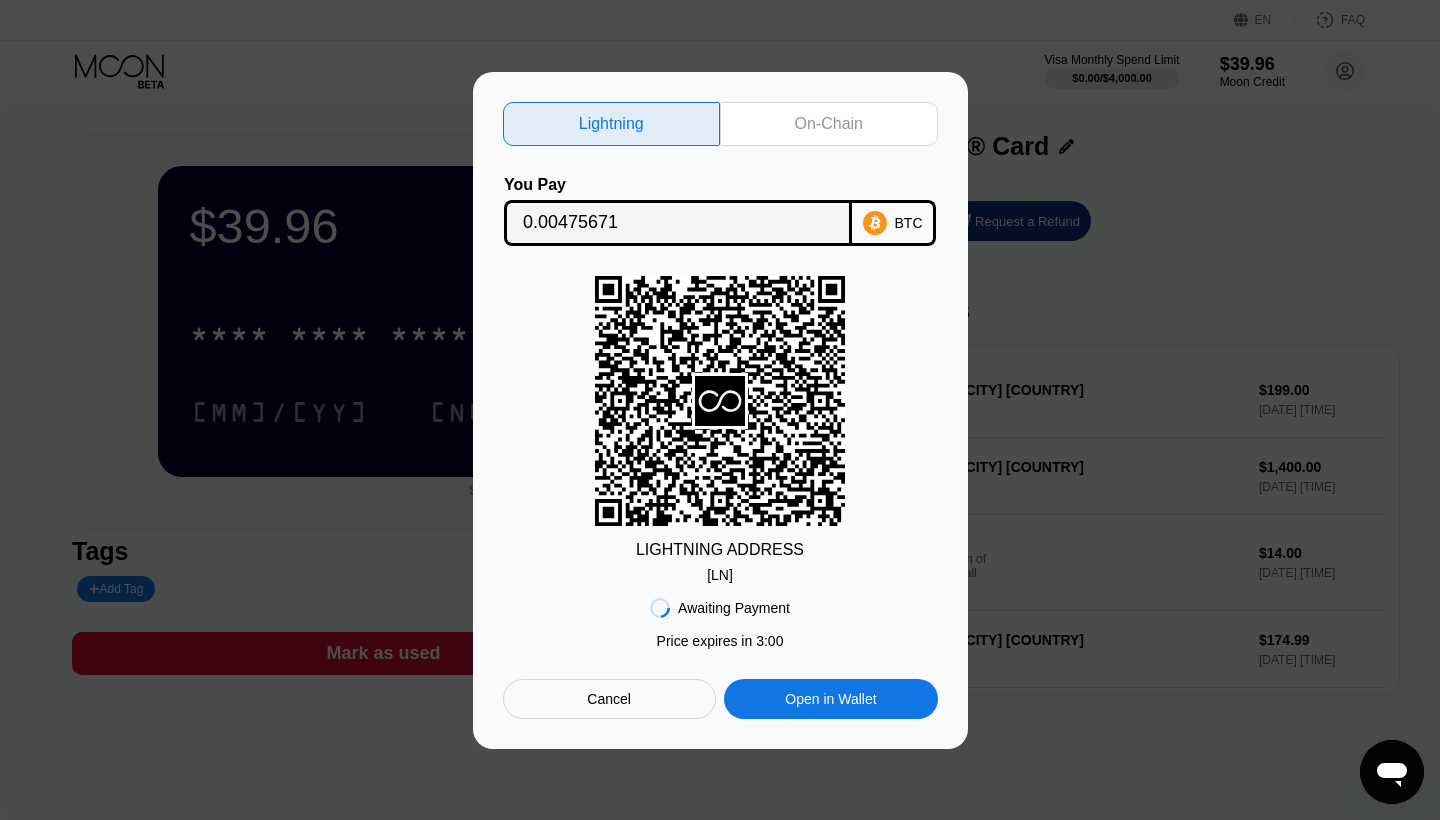 click on "lnbc4756710n1p5...zzlvmvtcprg38jl" at bounding box center (720, 571) 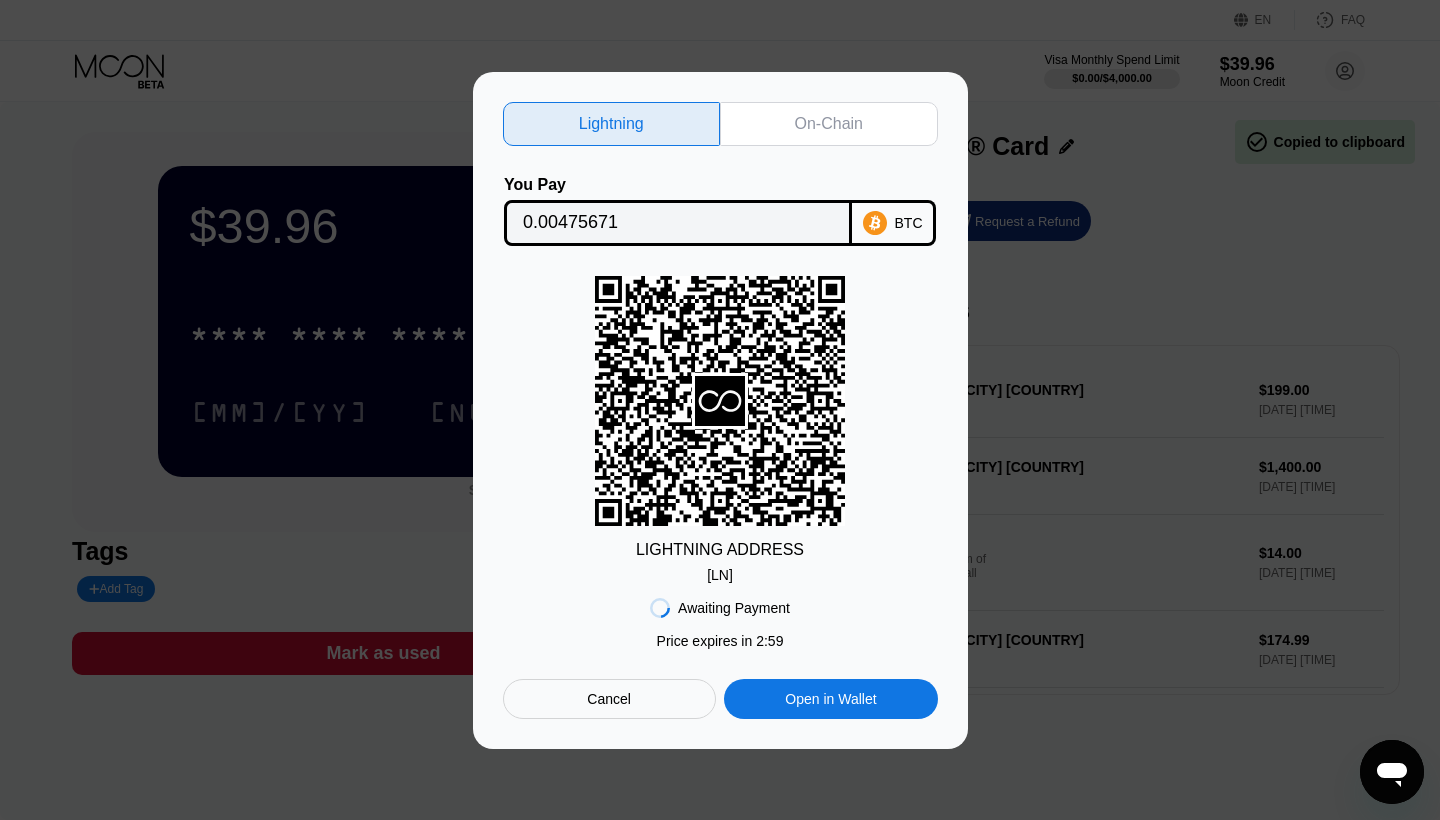click at bounding box center (720, 410) 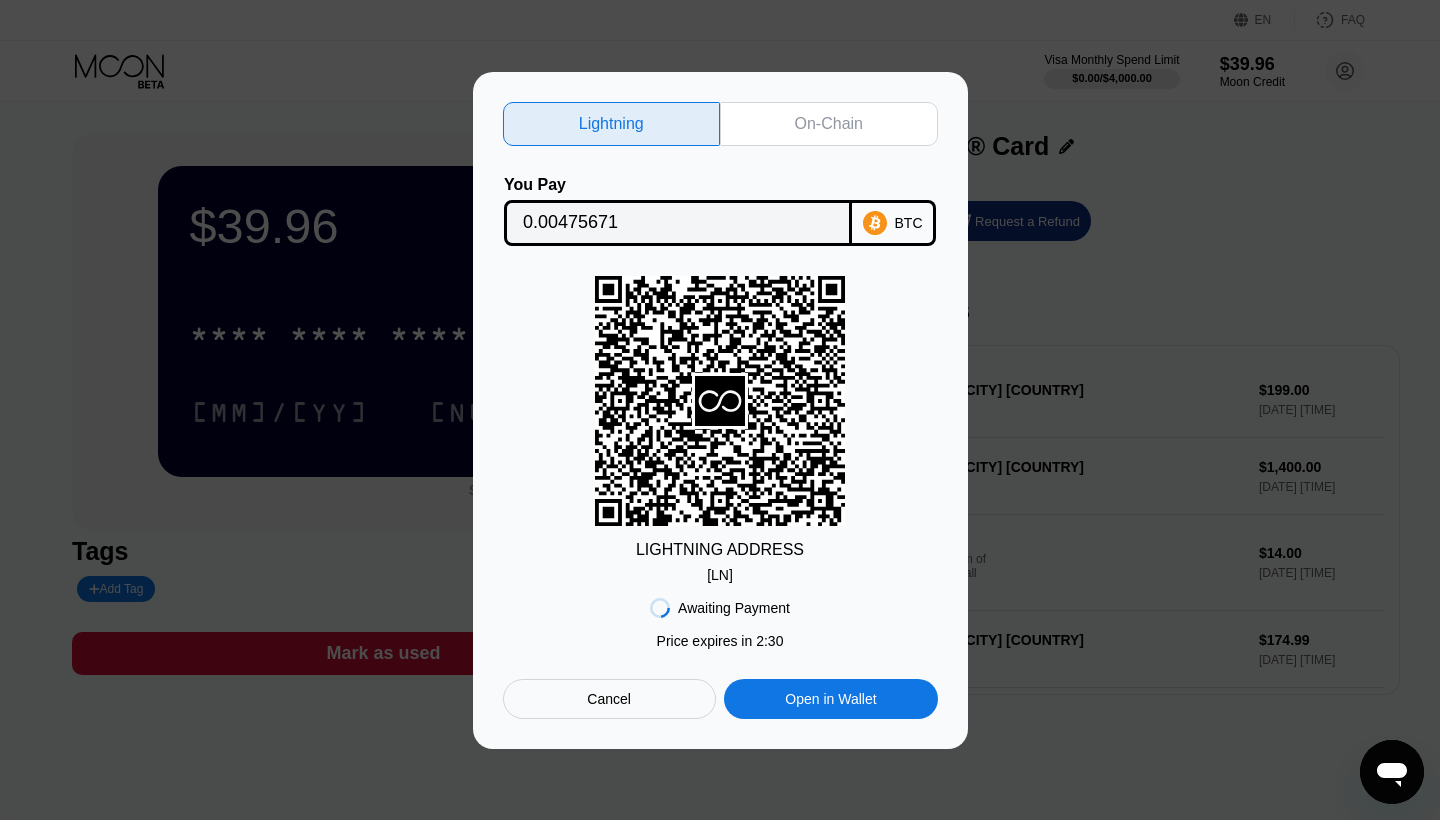 click on "Cancel" at bounding box center (609, 699) 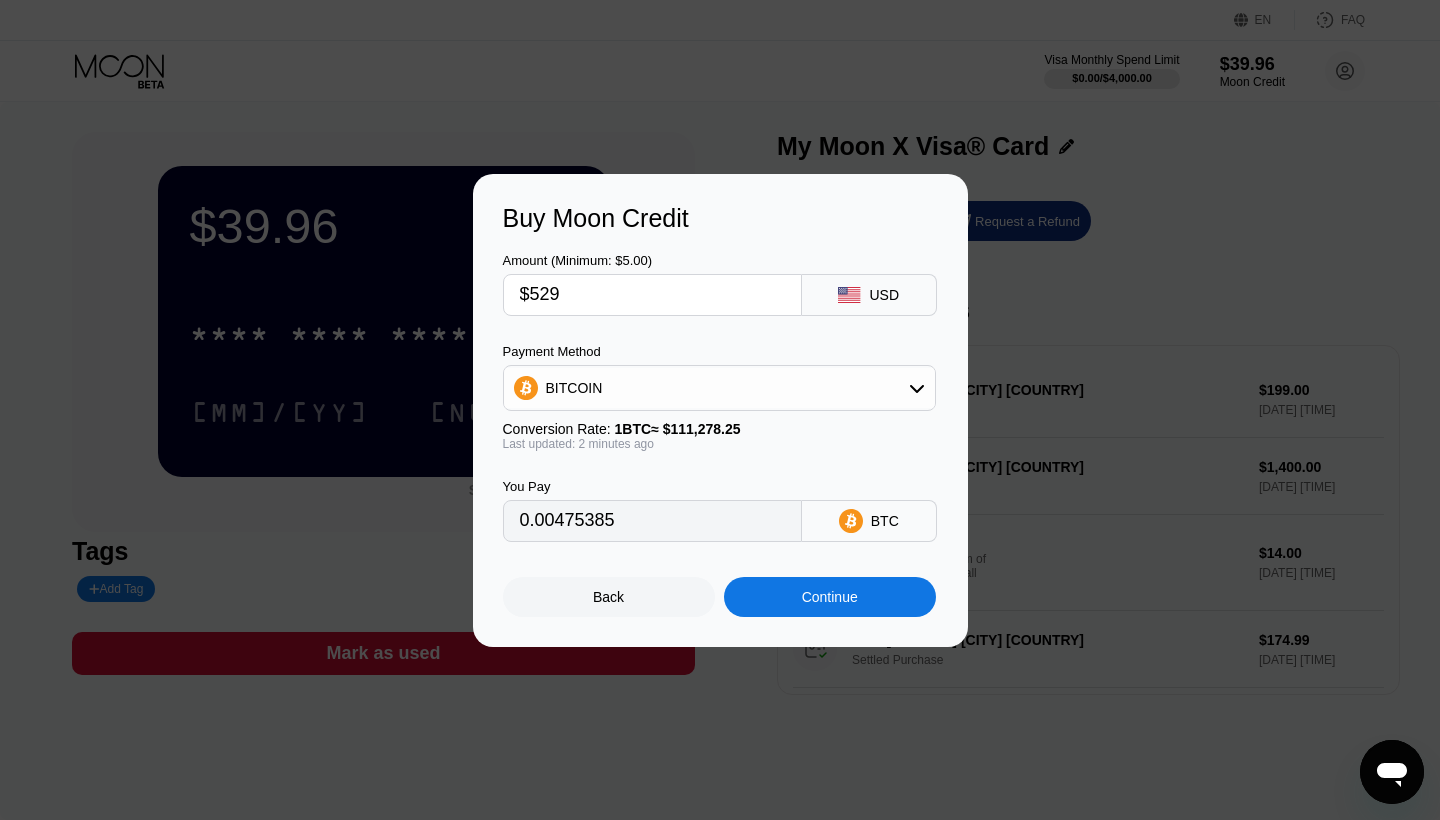 click on "$529" at bounding box center [652, 295] 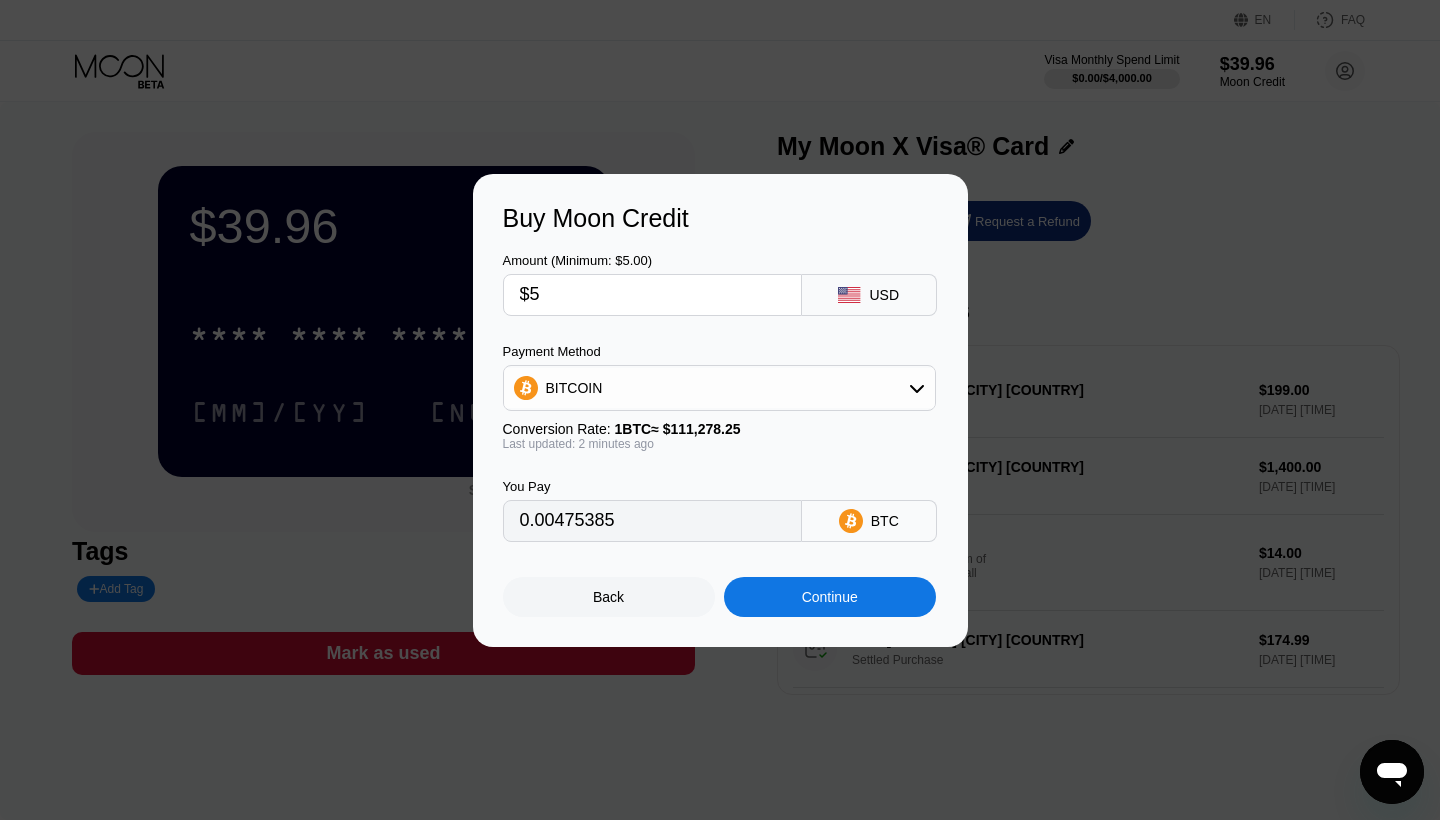 type on "0.00004494" 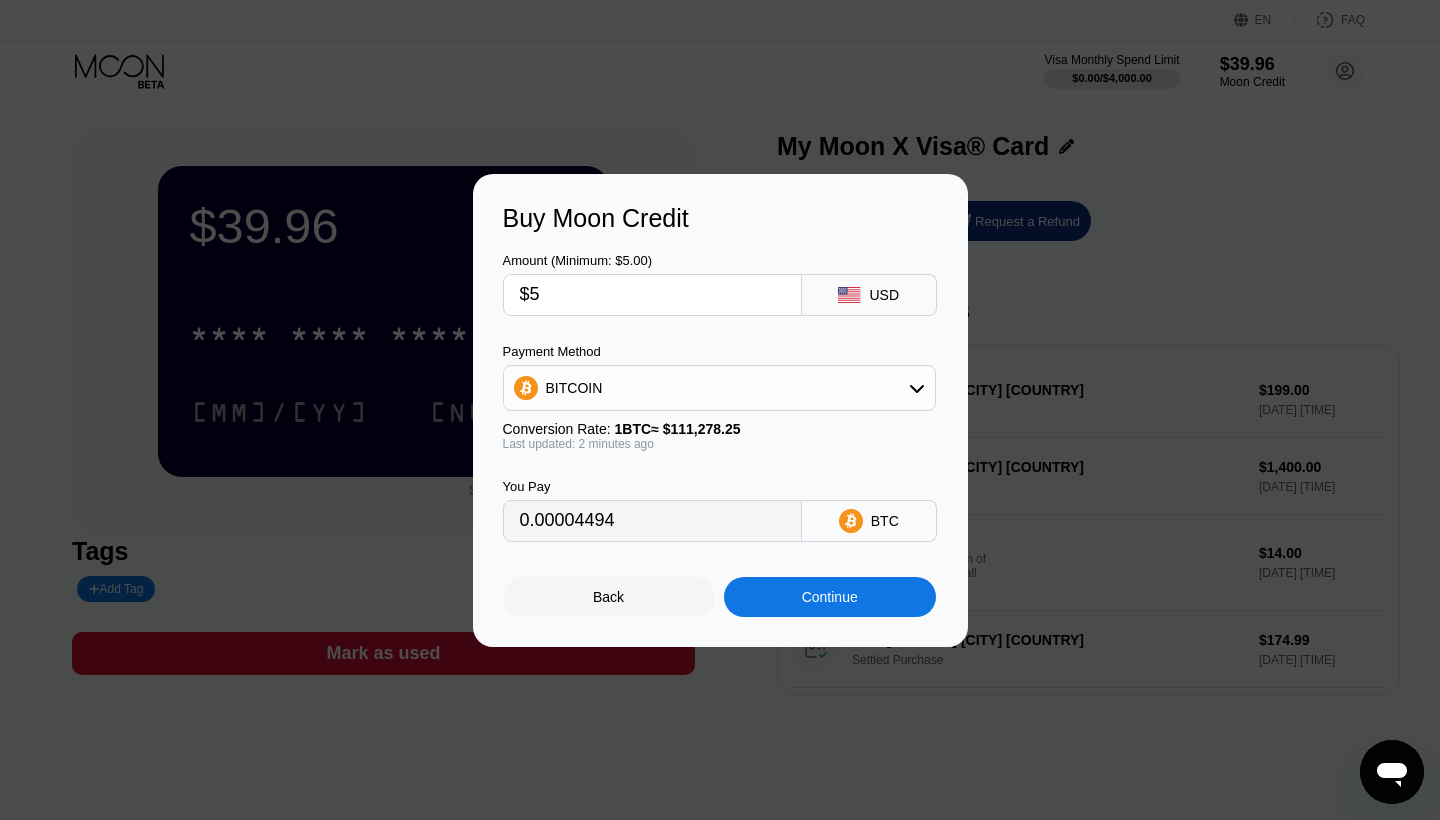 type on "$53" 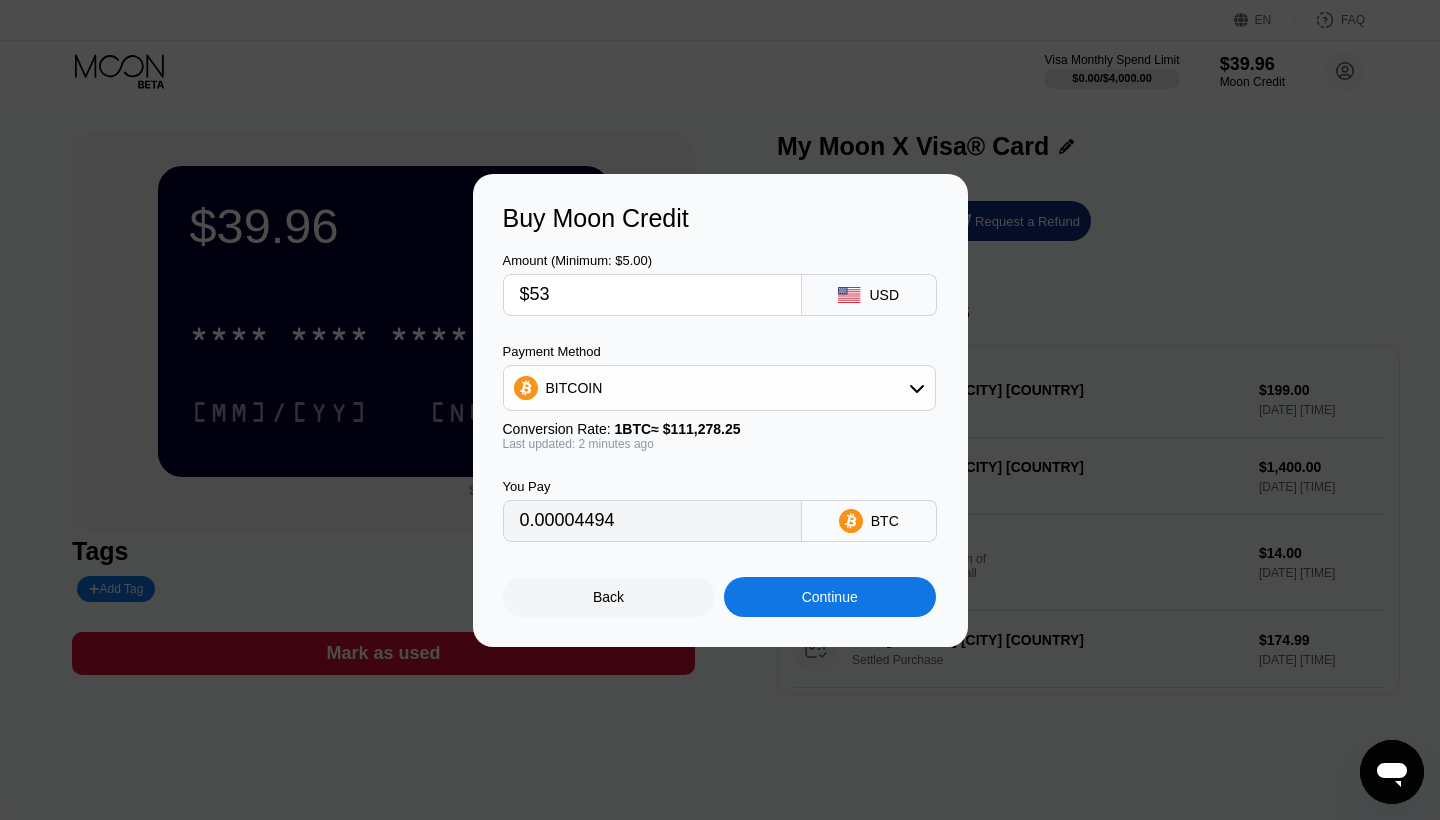 type on "0.00047629" 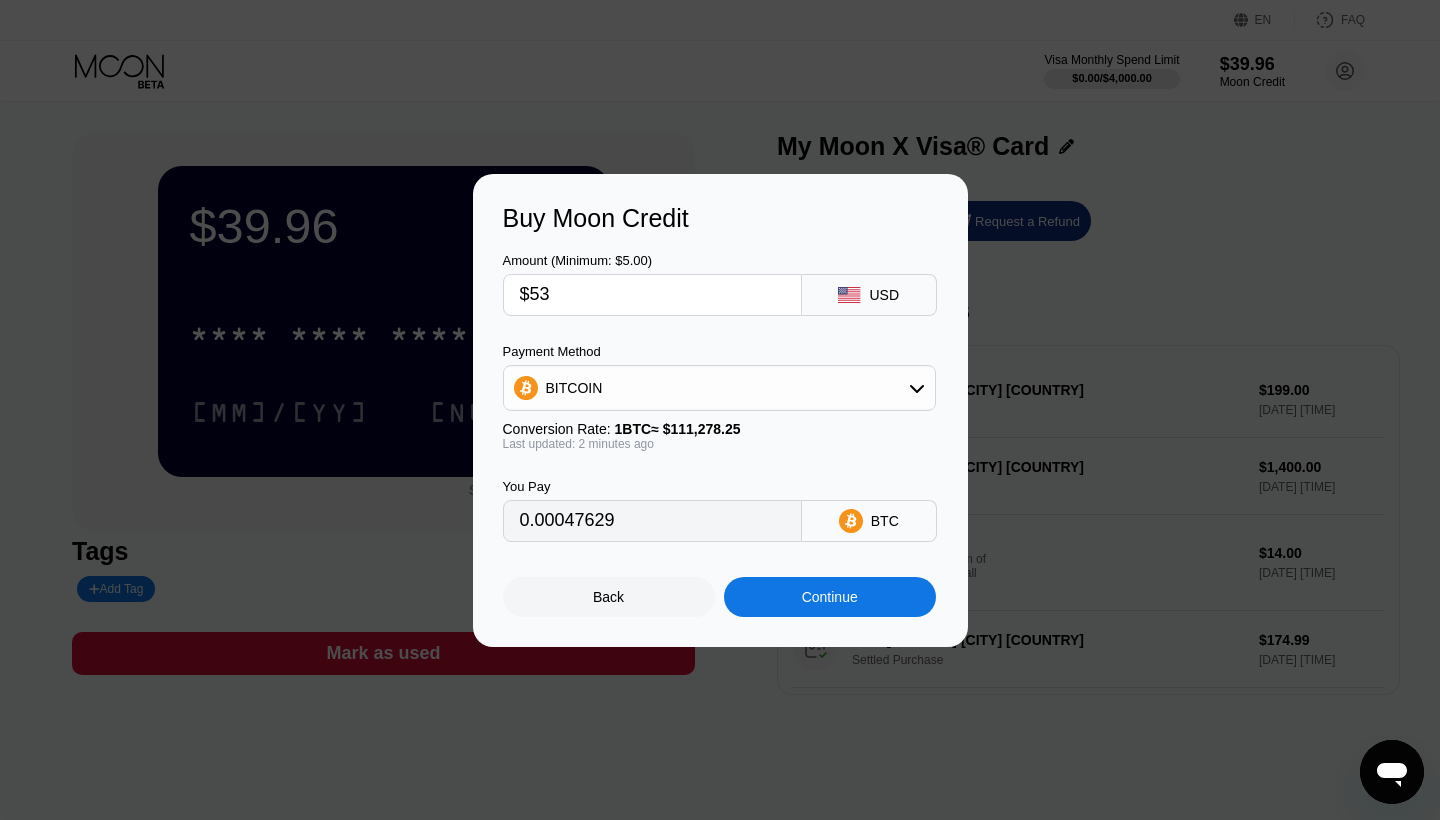 type on "$530" 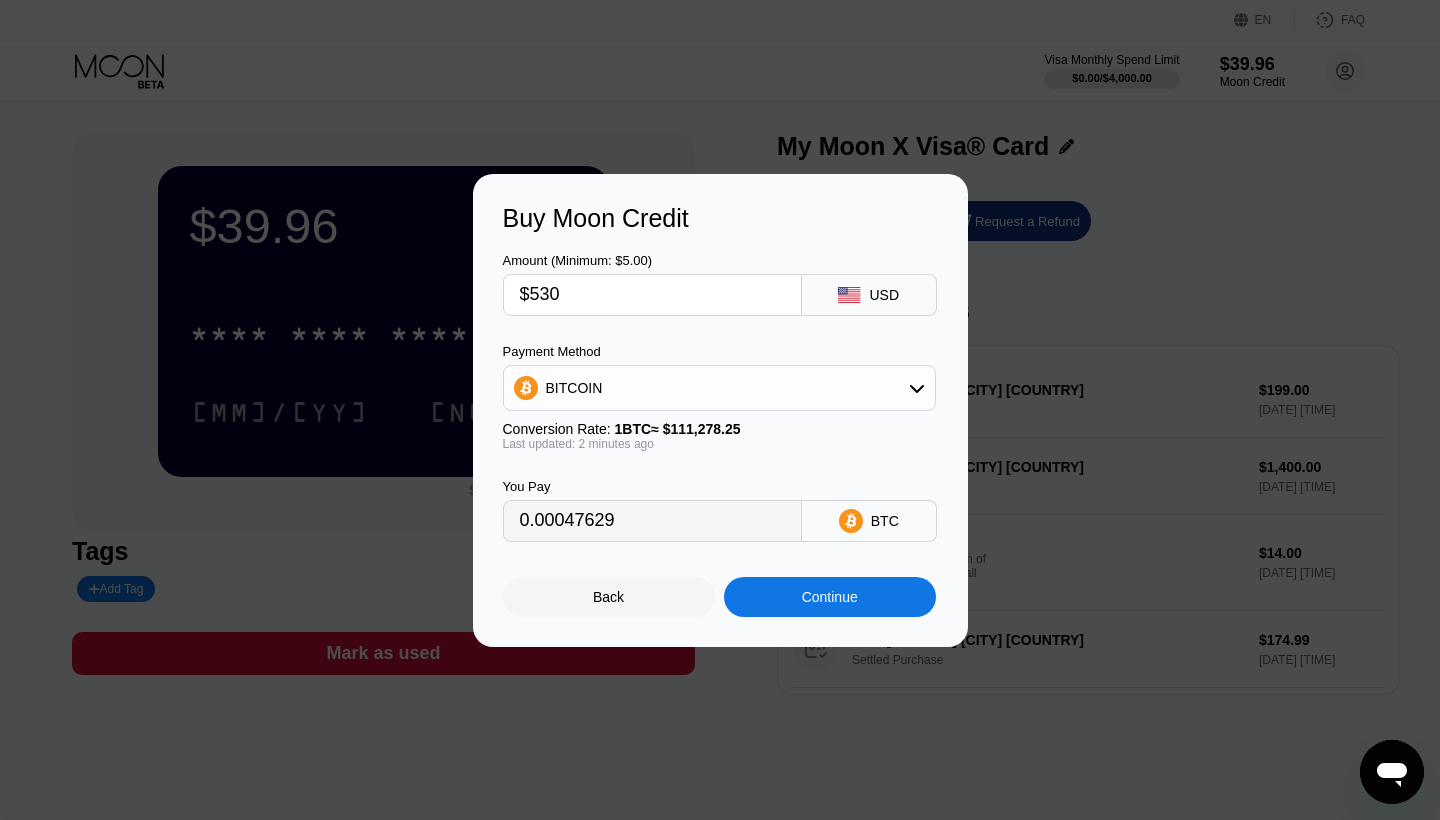 type on "0.00476284" 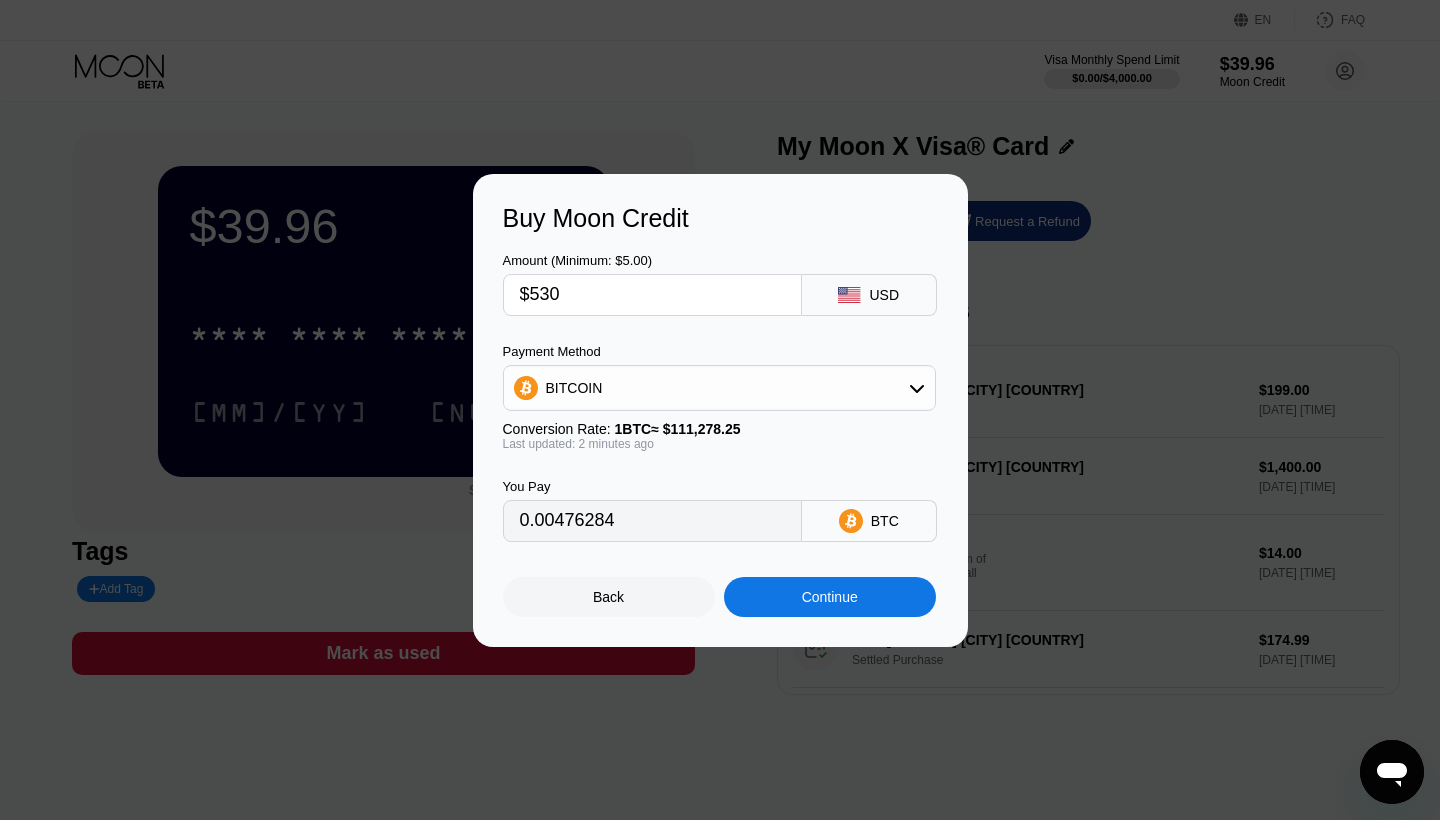 click on "Continue" at bounding box center [830, 597] 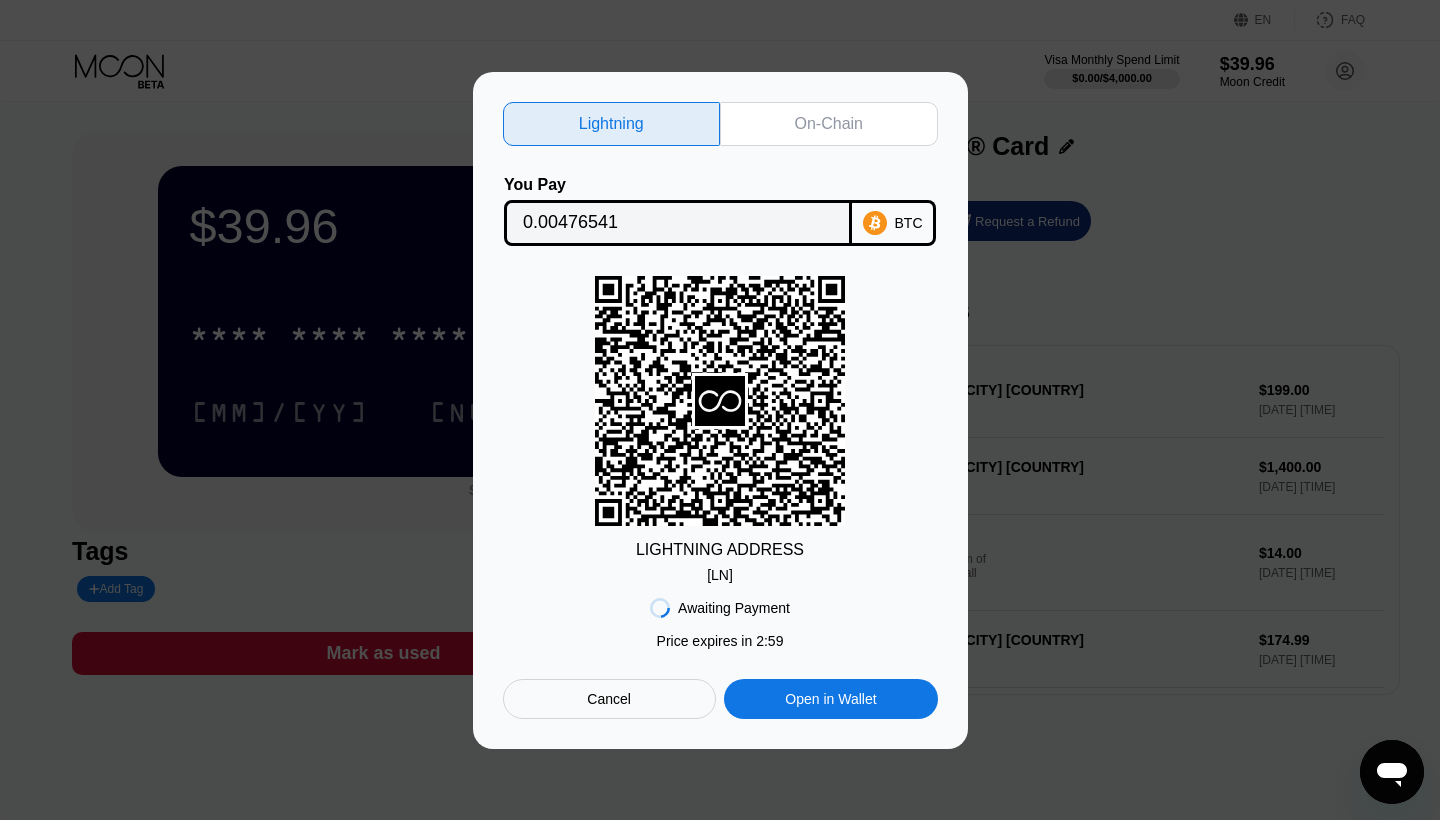 click on "lnbc4765410n1p5...kx38w04gpgxcmhg" at bounding box center (720, 575) 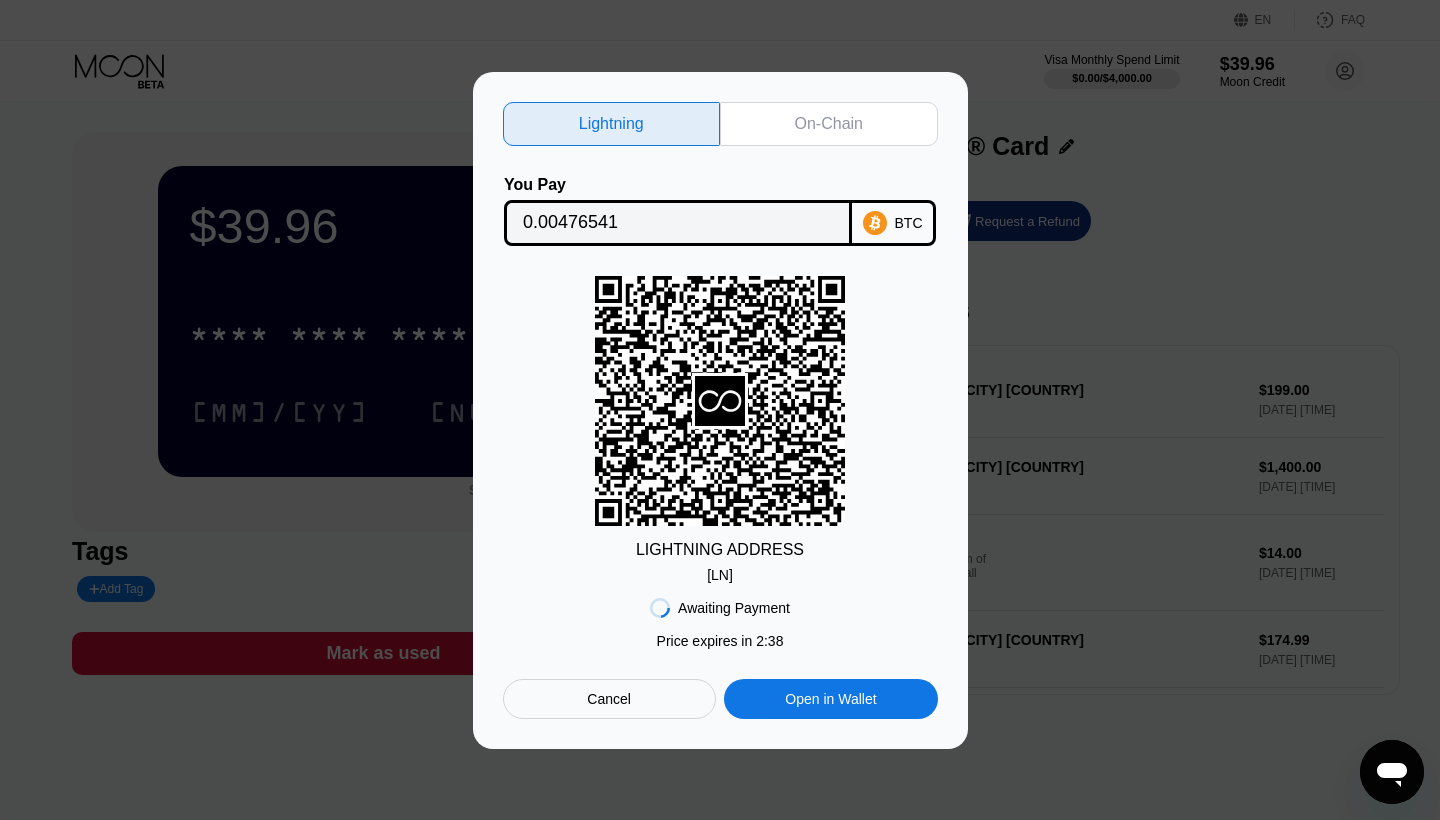 click on "Cancel" at bounding box center (609, 699) 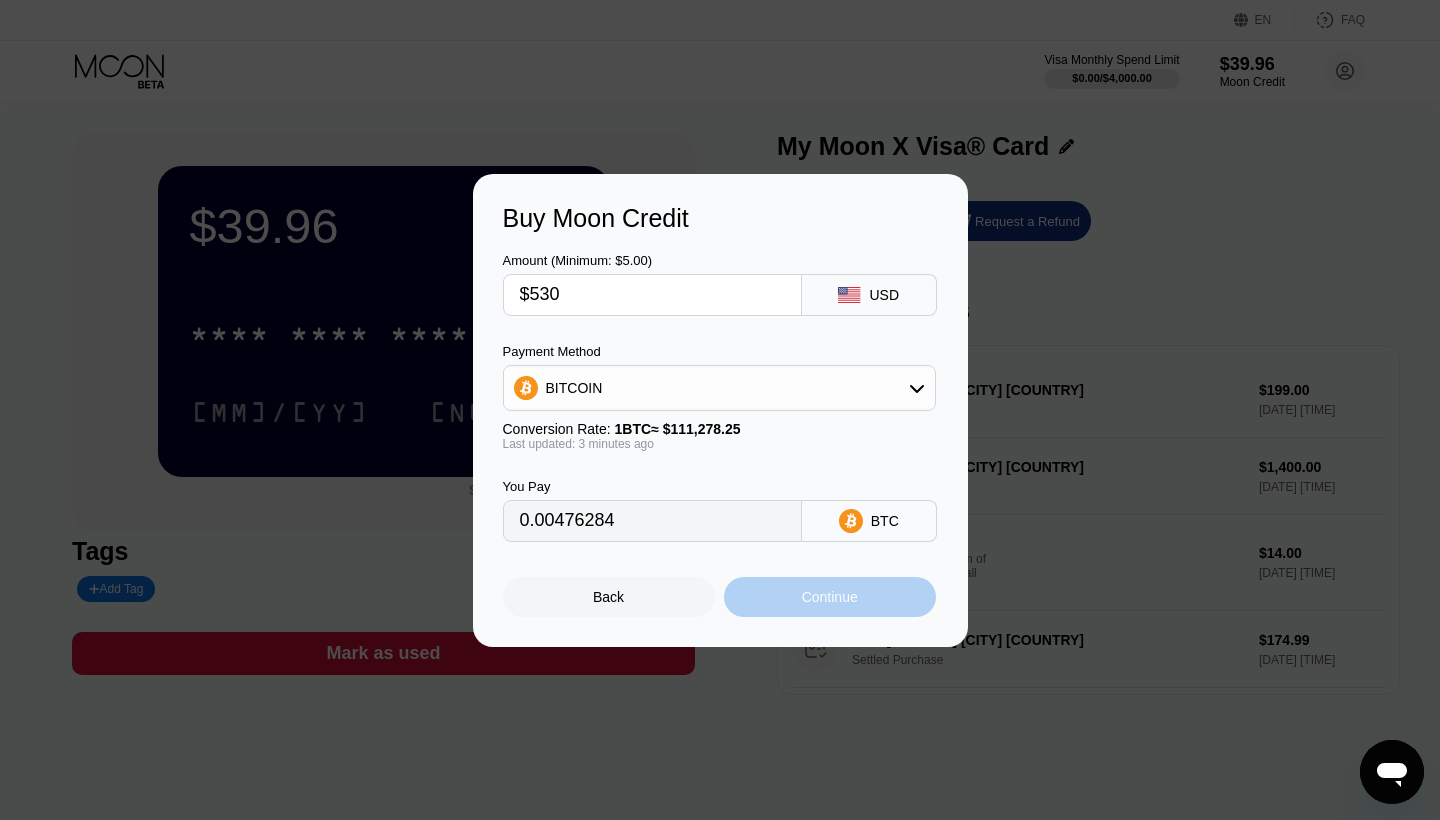 click on "Continue" at bounding box center [830, 597] 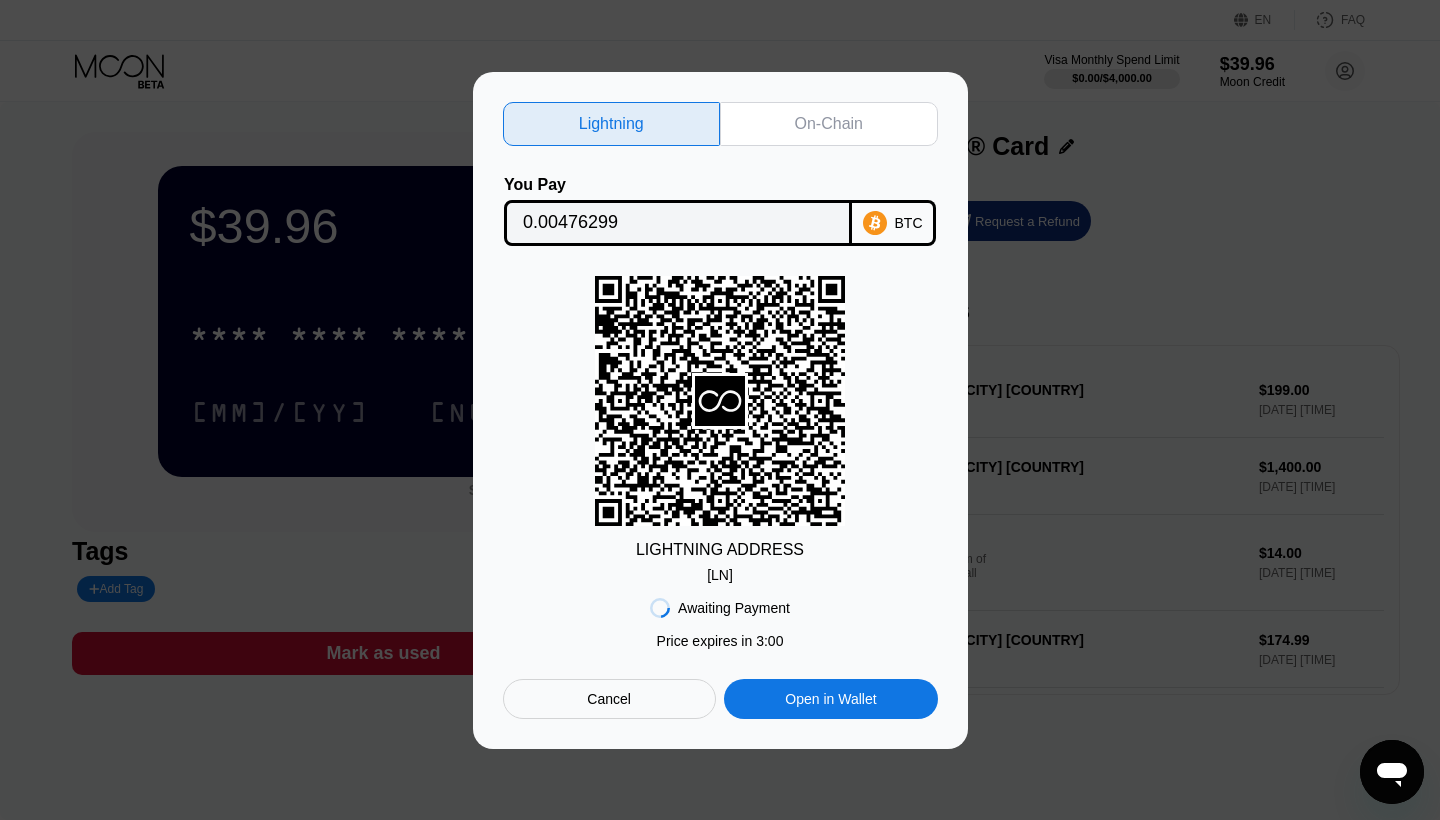 click on "lnbc4762990n1p5...z754w98cp5mw5rq" at bounding box center (720, 575) 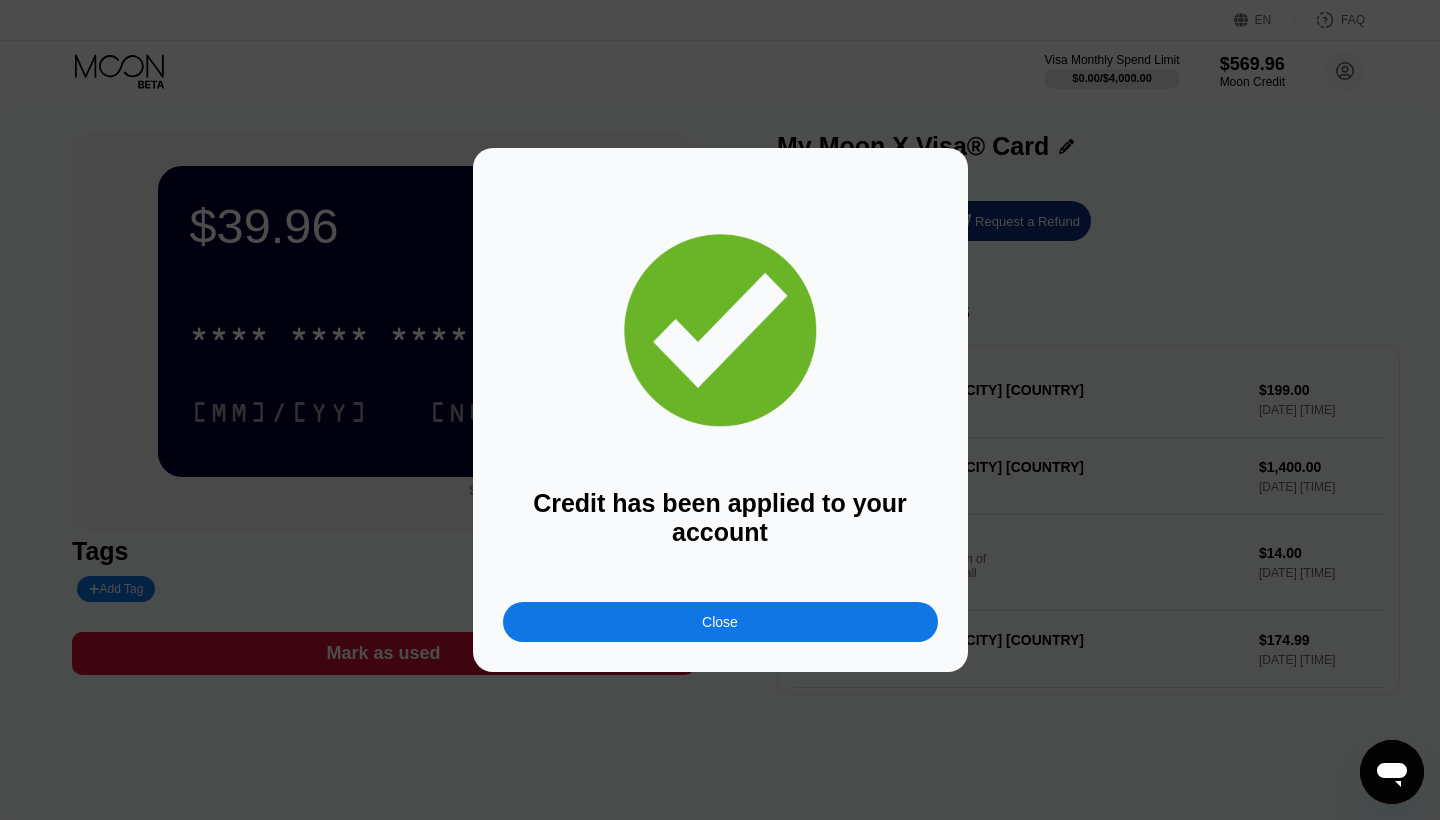 click on "Close" at bounding box center (720, 622) 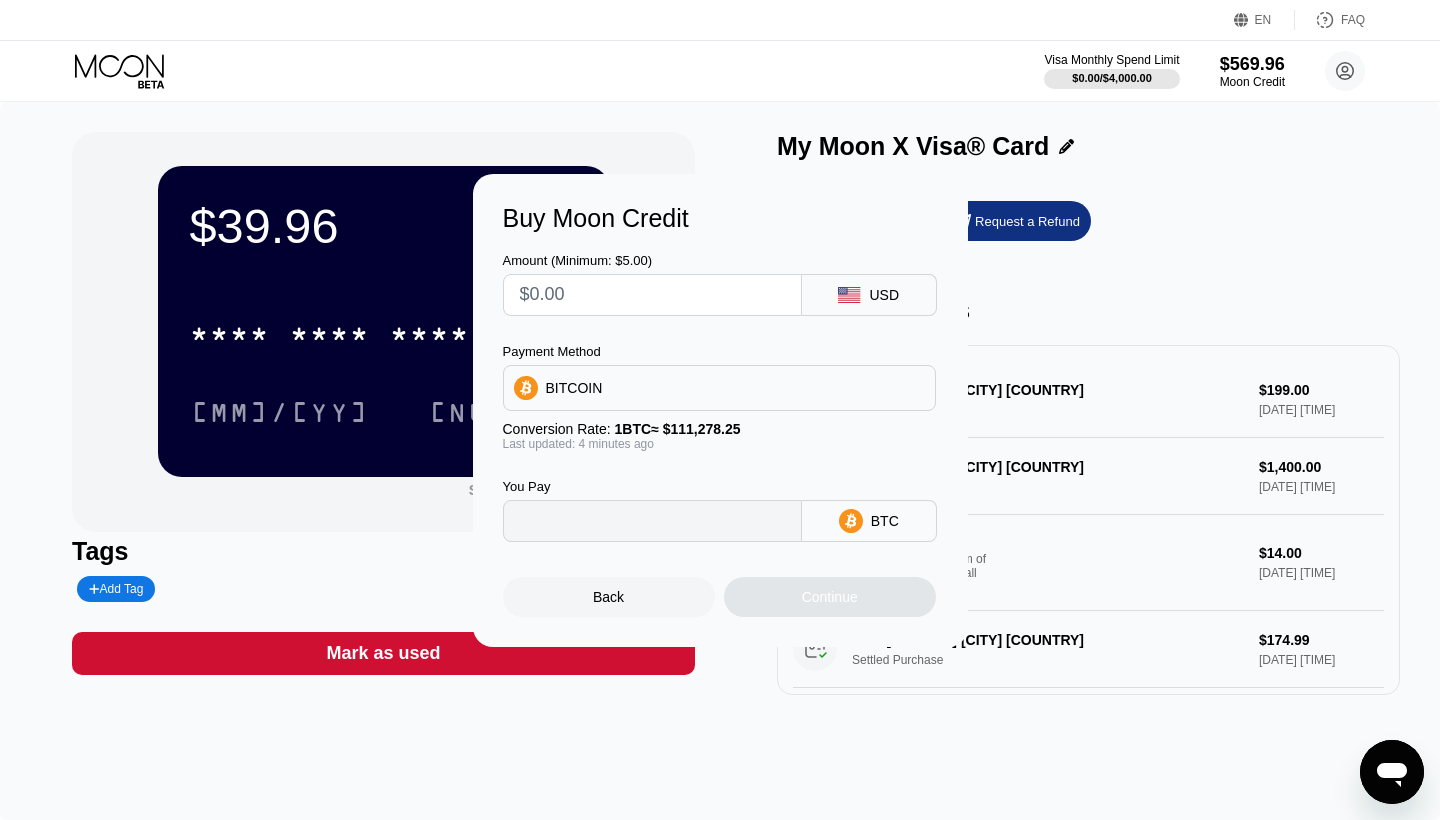 type on "0" 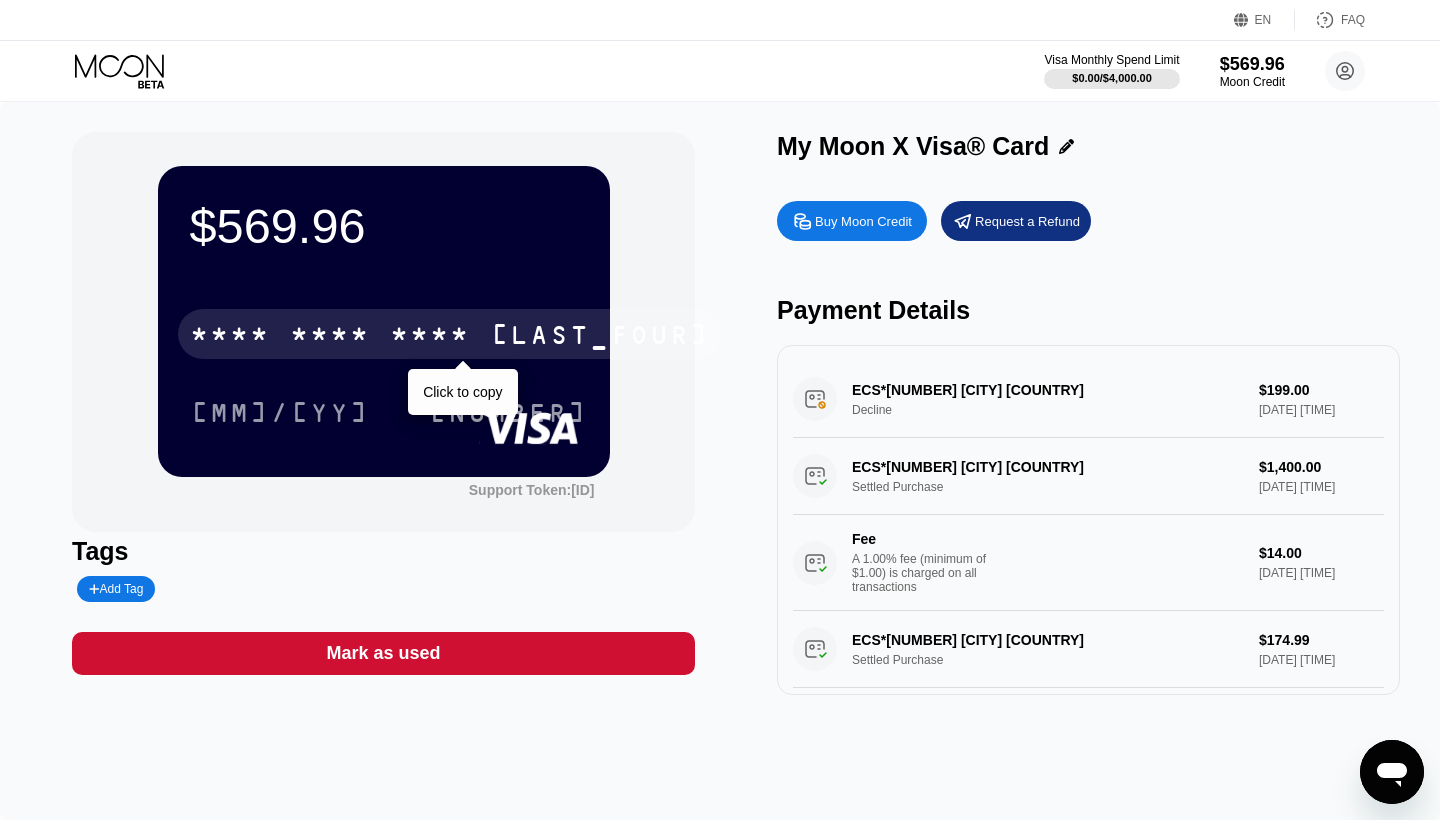 click on "* * * *" at bounding box center [430, 337] 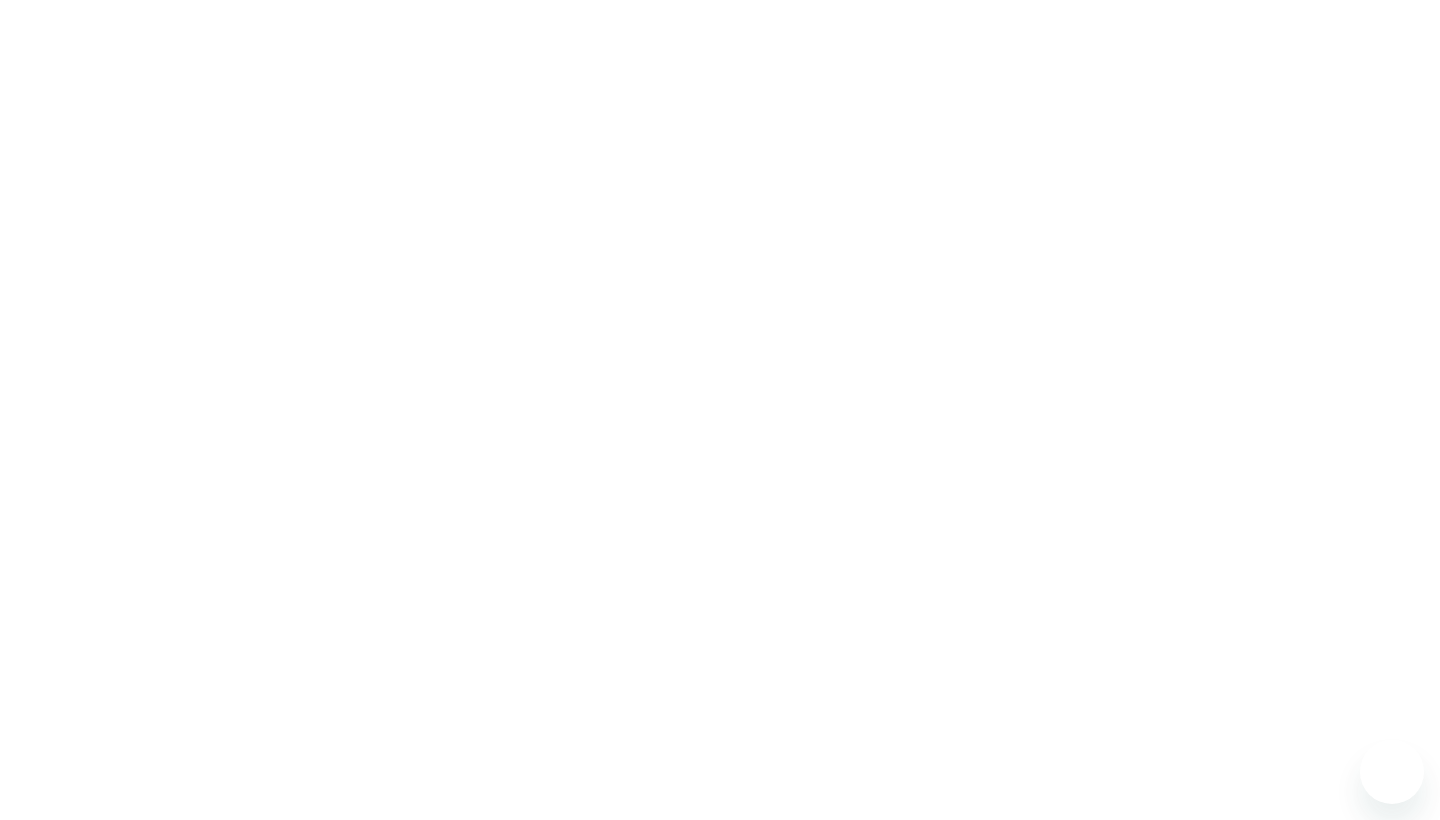scroll, scrollTop: 0, scrollLeft: 0, axis: both 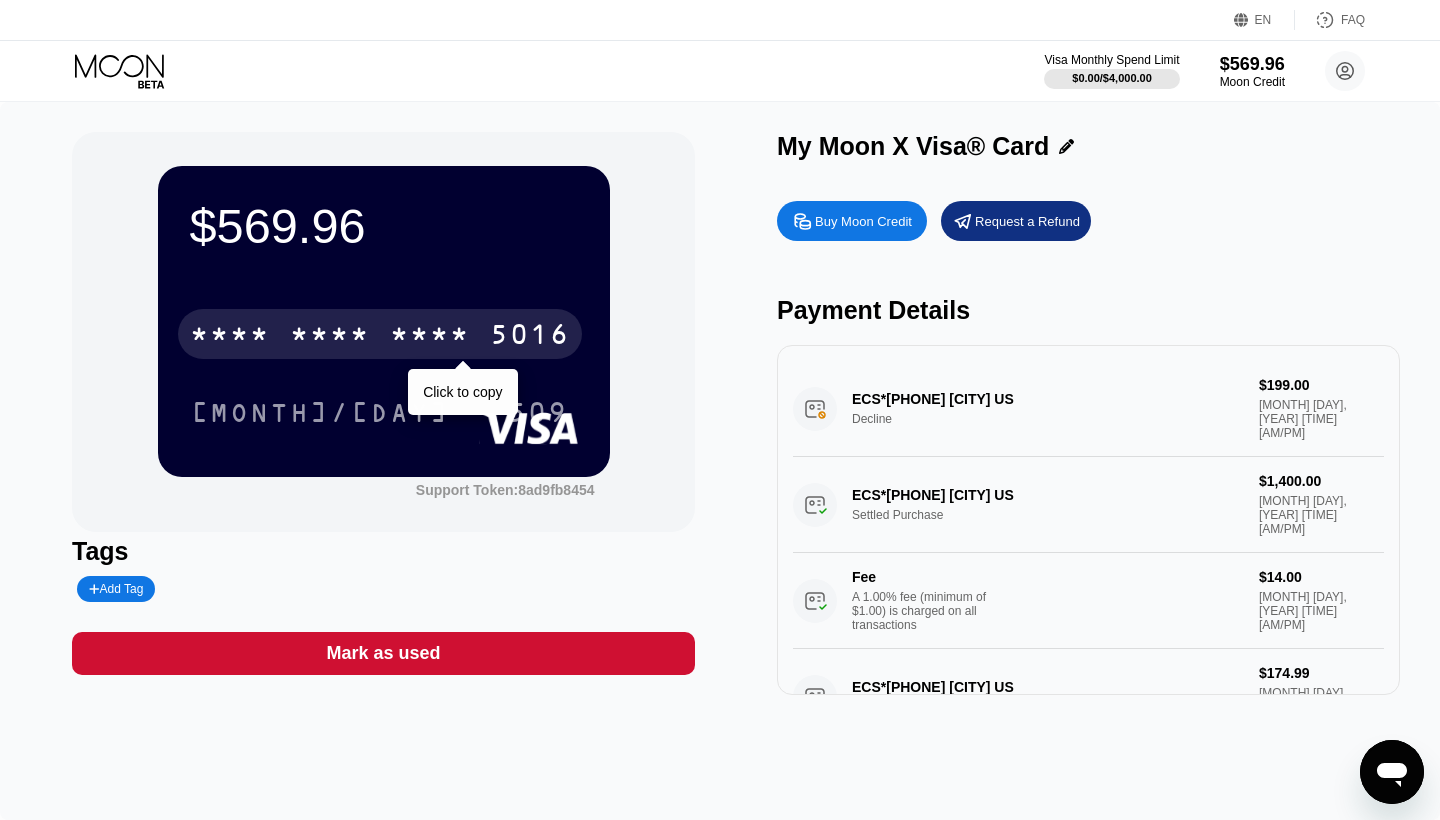 click on "* * * * * * * * * * * * 5016" at bounding box center [380, 334] 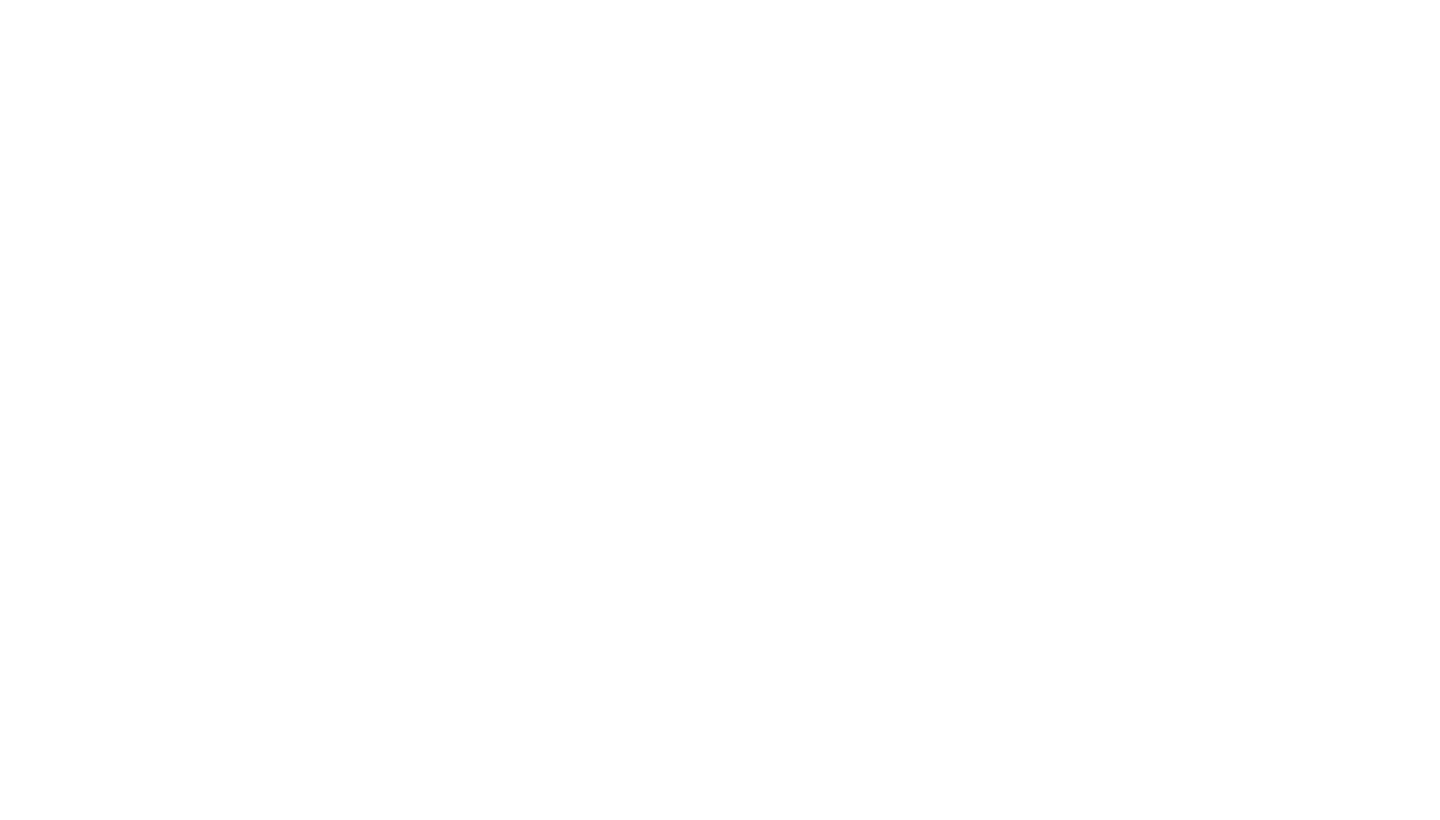 scroll, scrollTop: 0, scrollLeft: 0, axis: both 